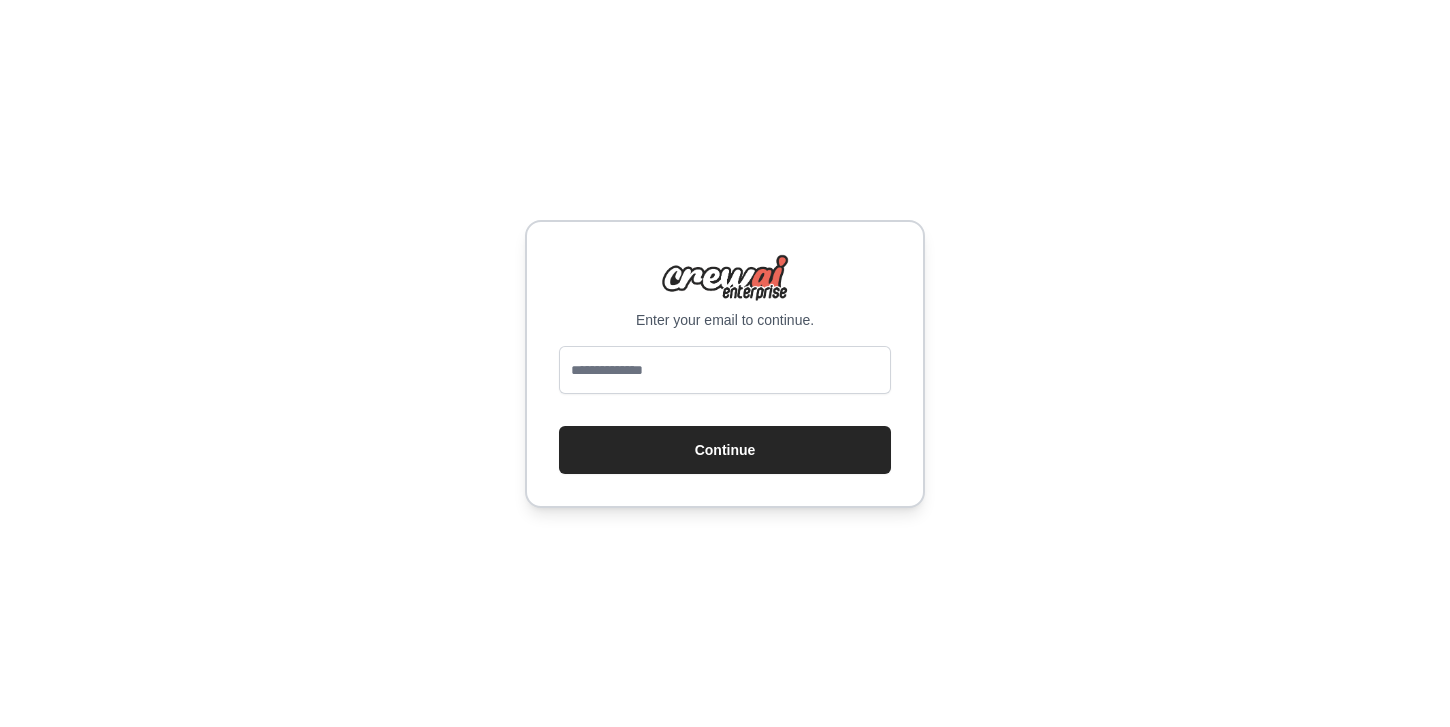 scroll, scrollTop: 0, scrollLeft: 0, axis: both 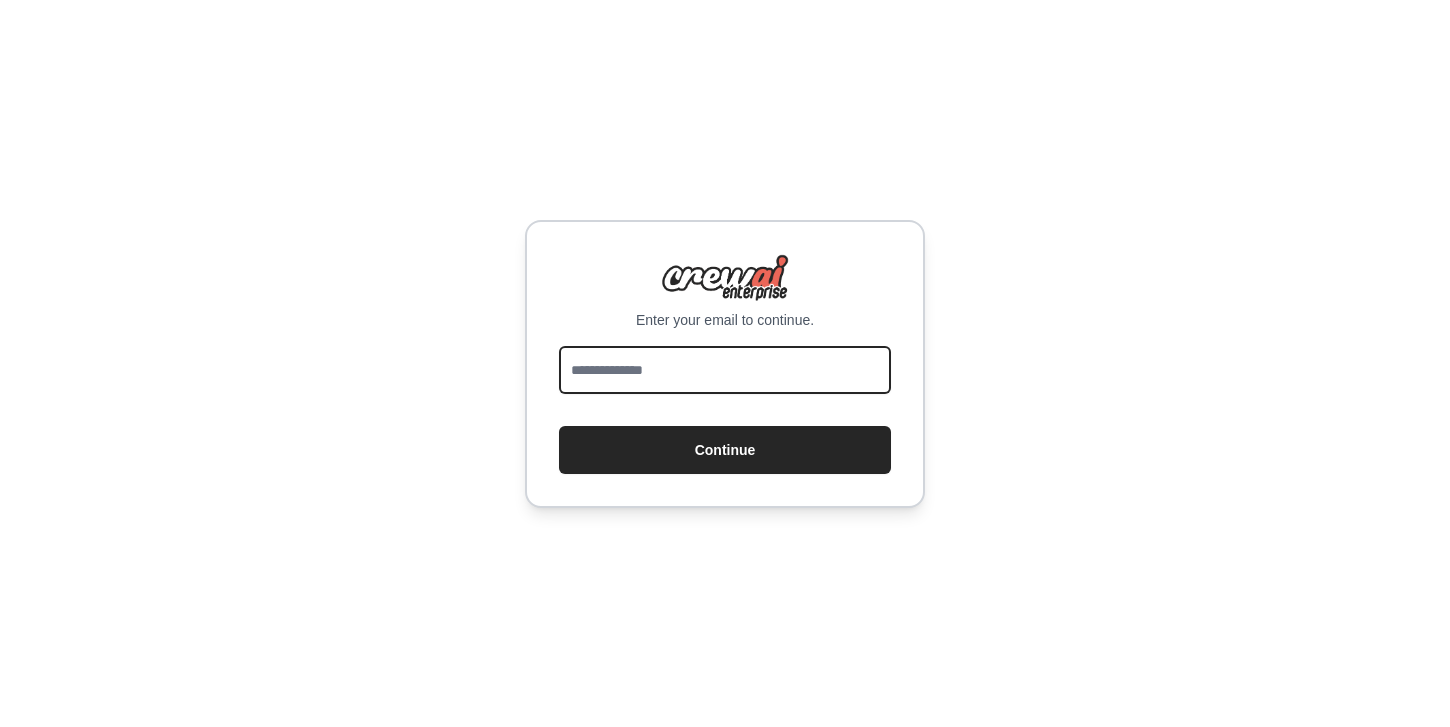 click at bounding box center (725, 370) 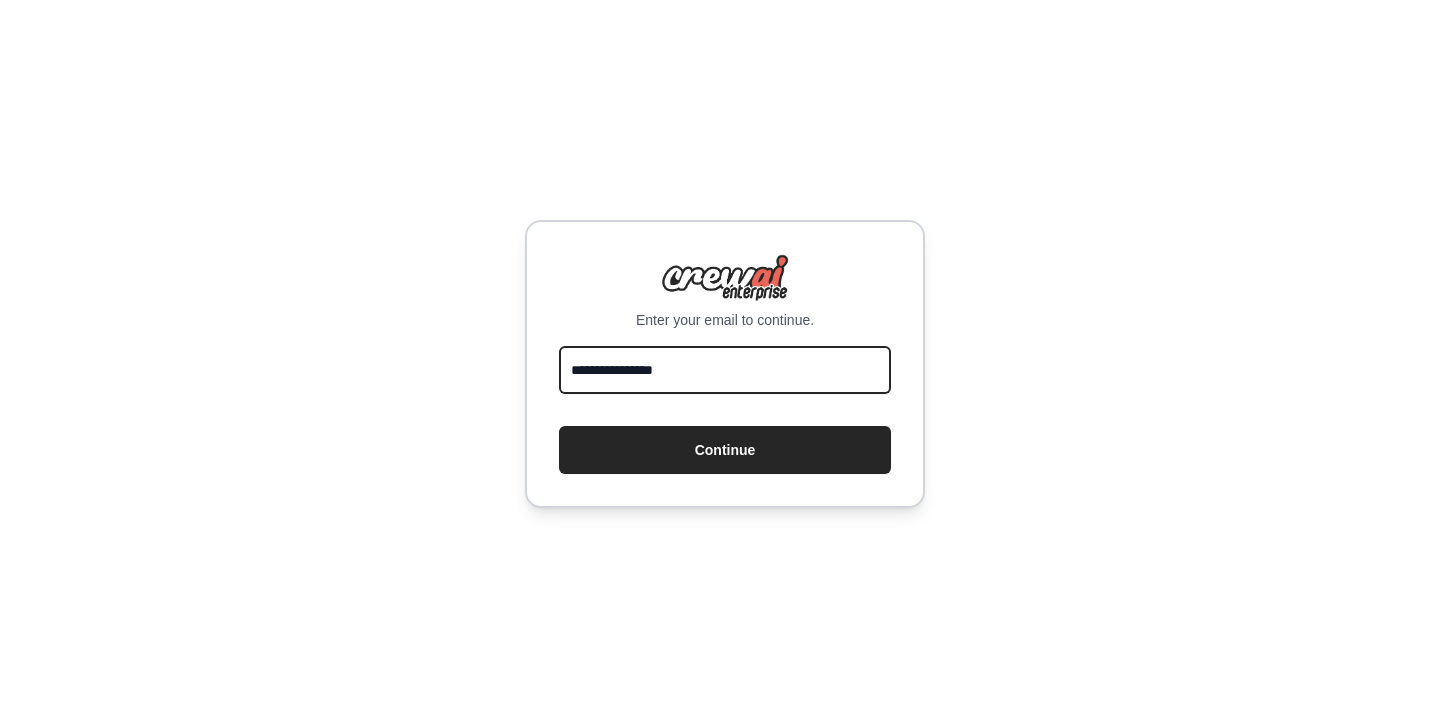 type on "**********" 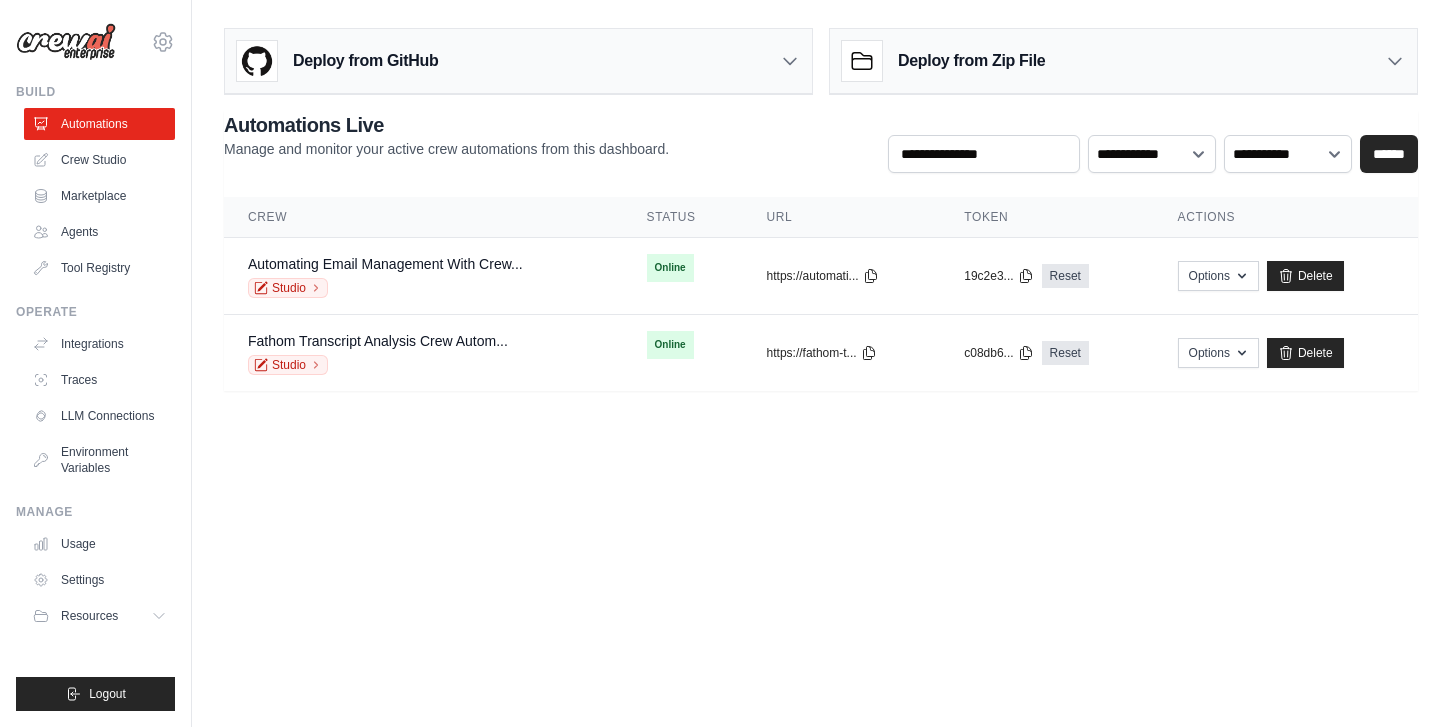 scroll, scrollTop: 0, scrollLeft: 0, axis: both 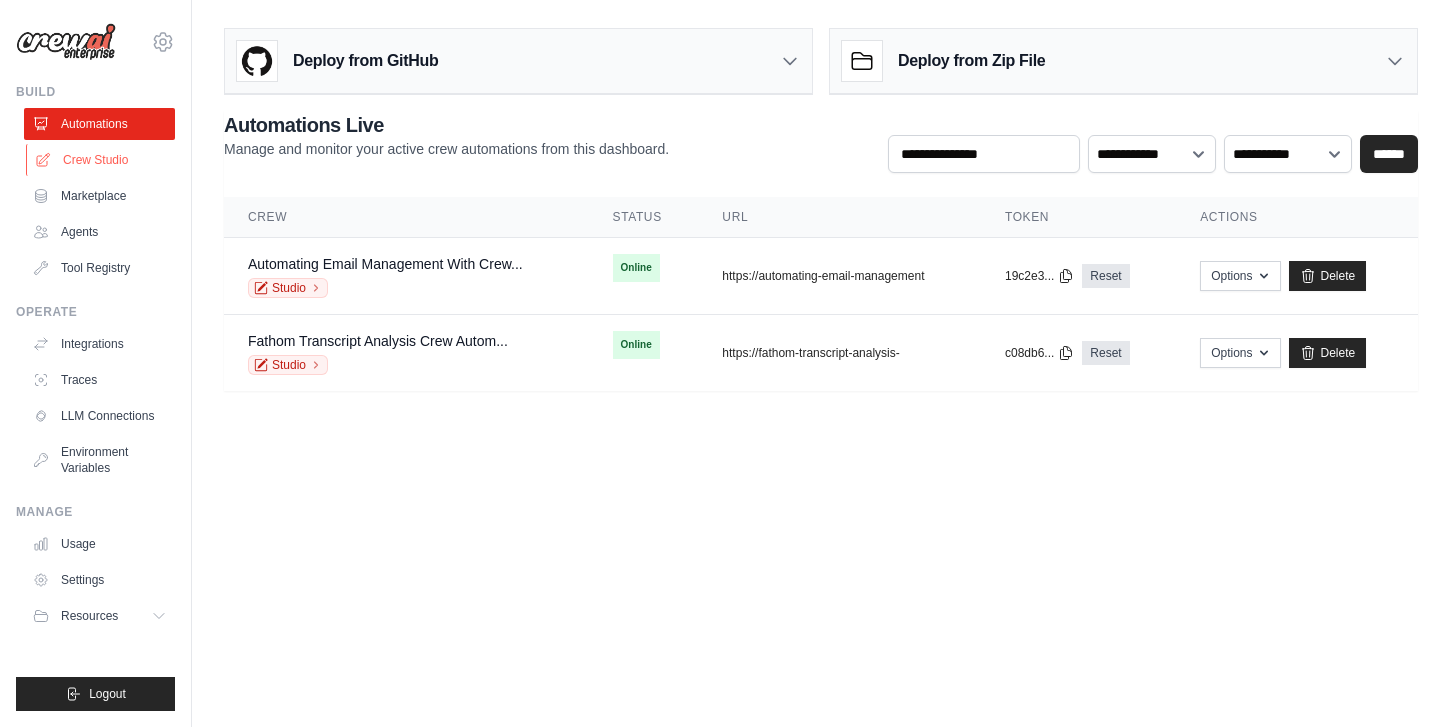 click on "Crew Studio" at bounding box center (101, 160) 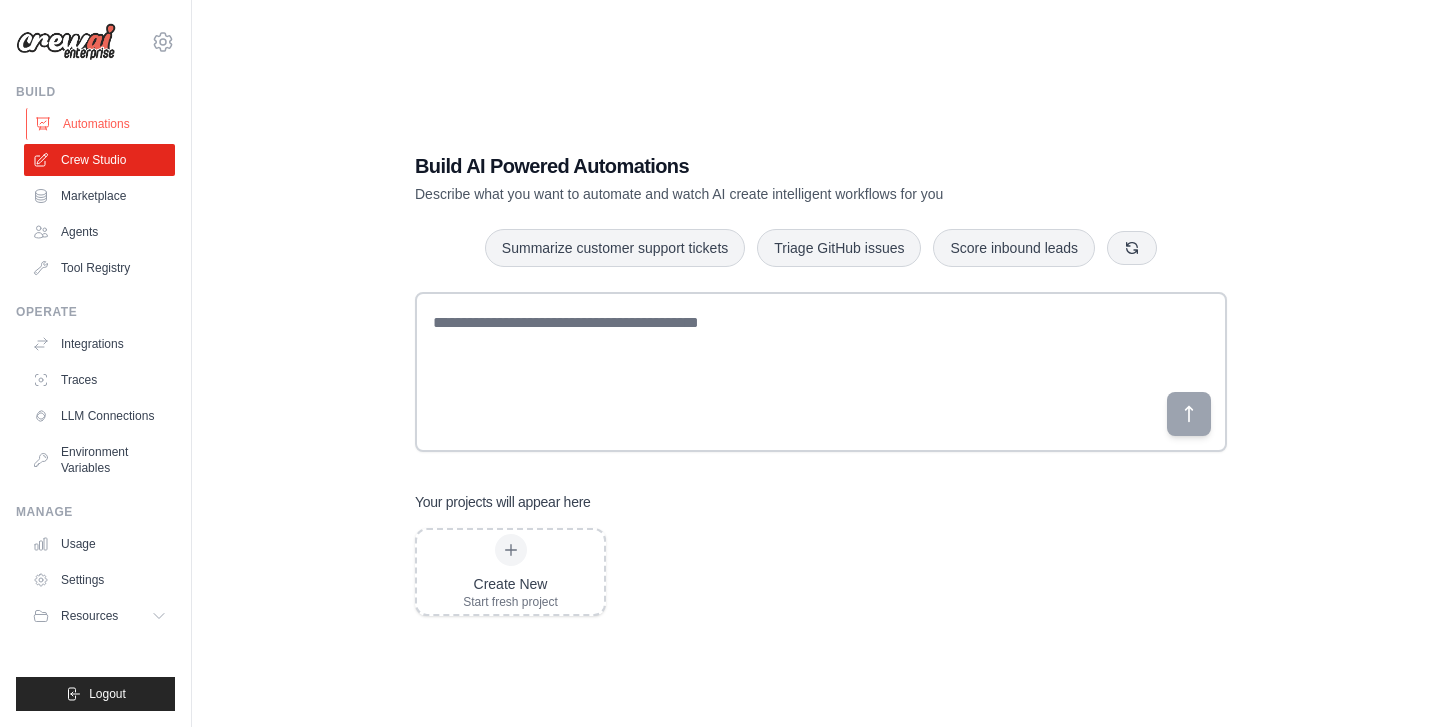 scroll, scrollTop: 0, scrollLeft: 0, axis: both 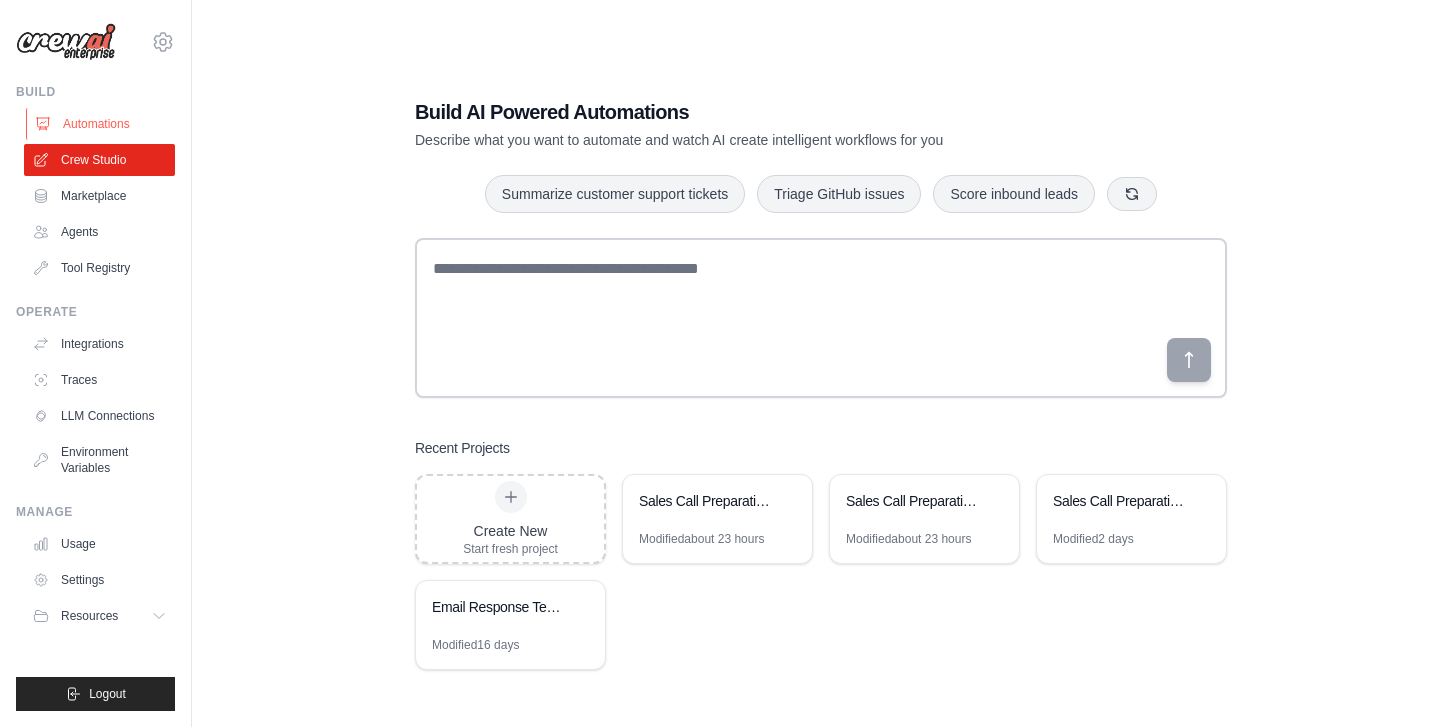 click on "Automations" at bounding box center [101, 124] 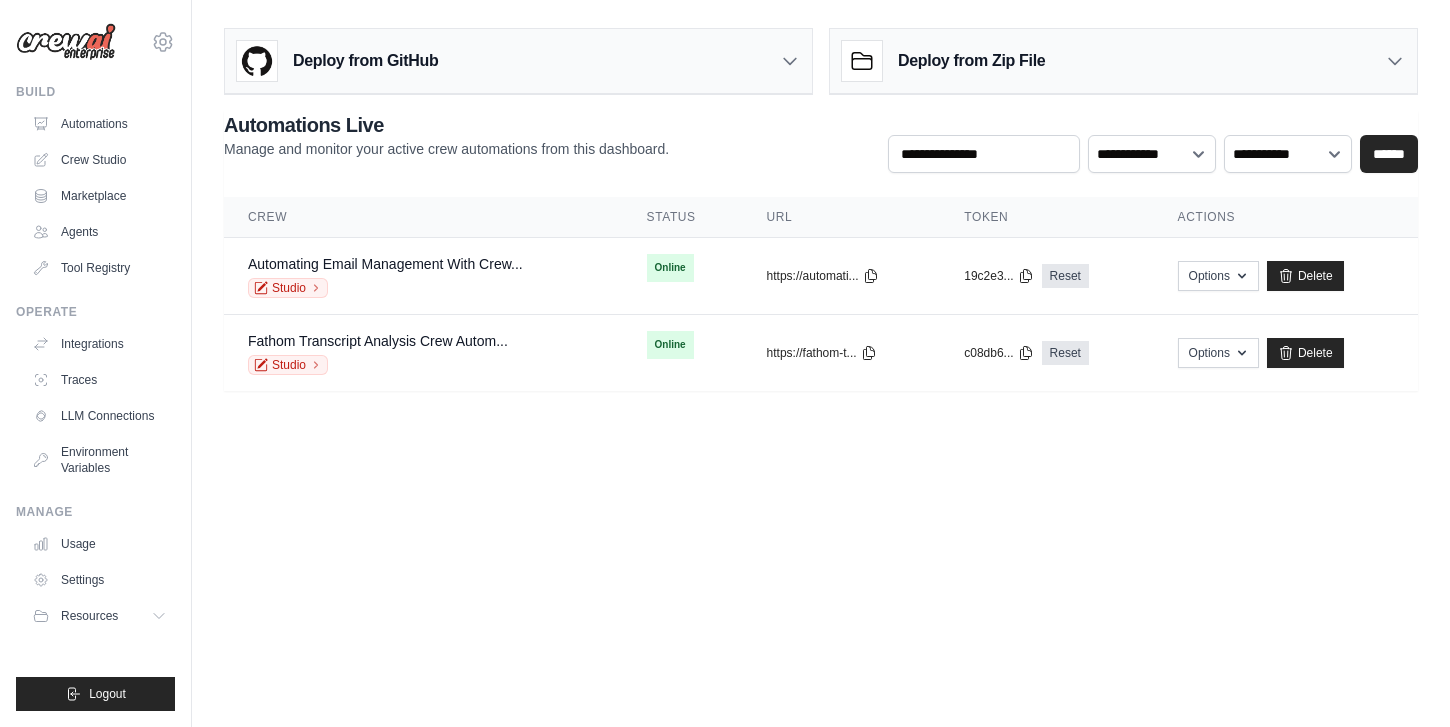 scroll, scrollTop: 0, scrollLeft: 0, axis: both 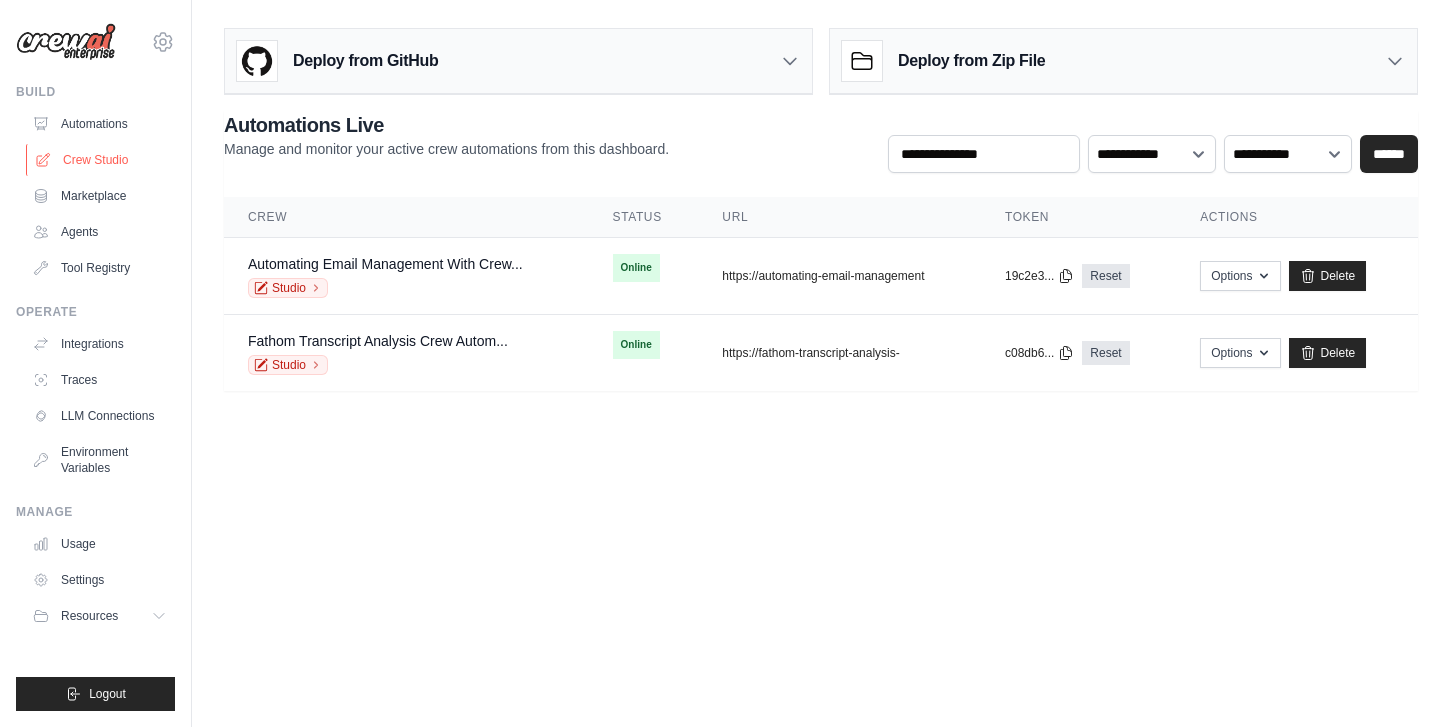 click on "Crew Studio" at bounding box center (101, 160) 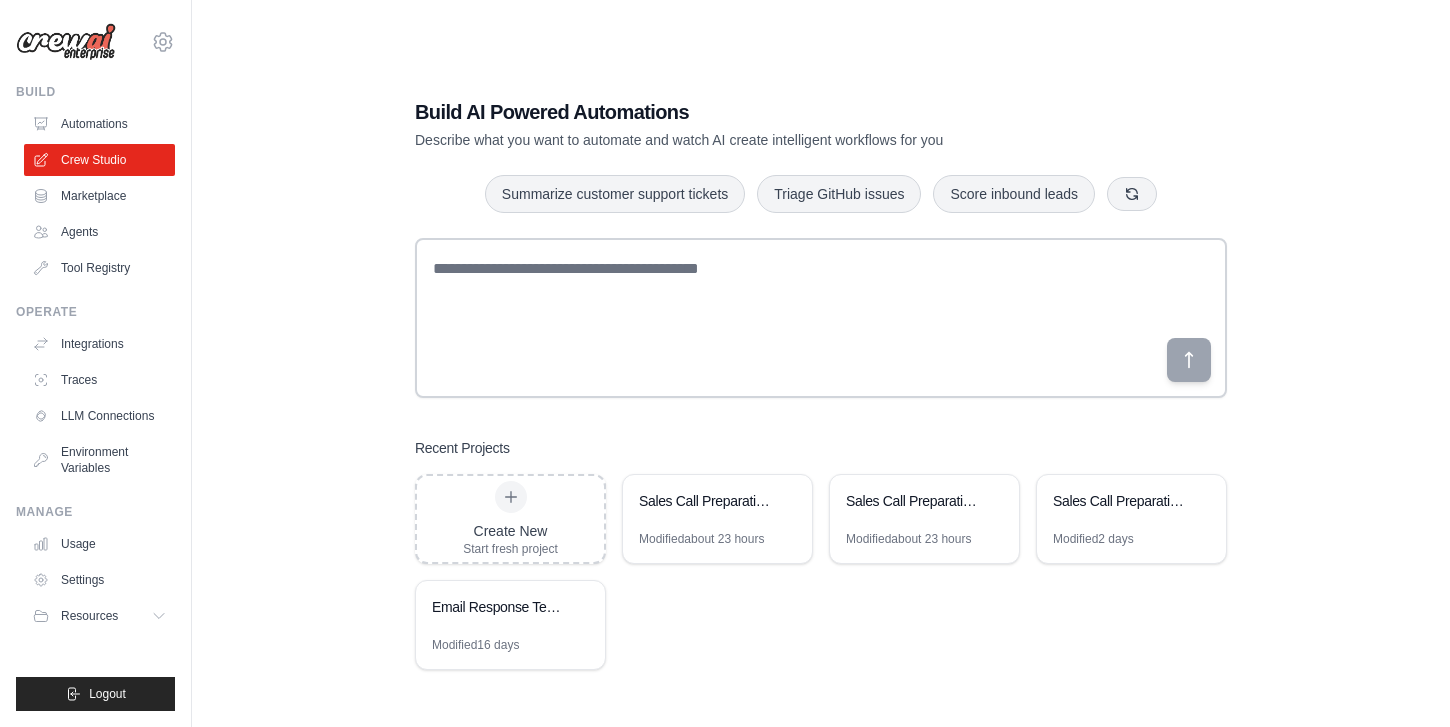 scroll, scrollTop: 0, scrollLeft: 0, axis: both 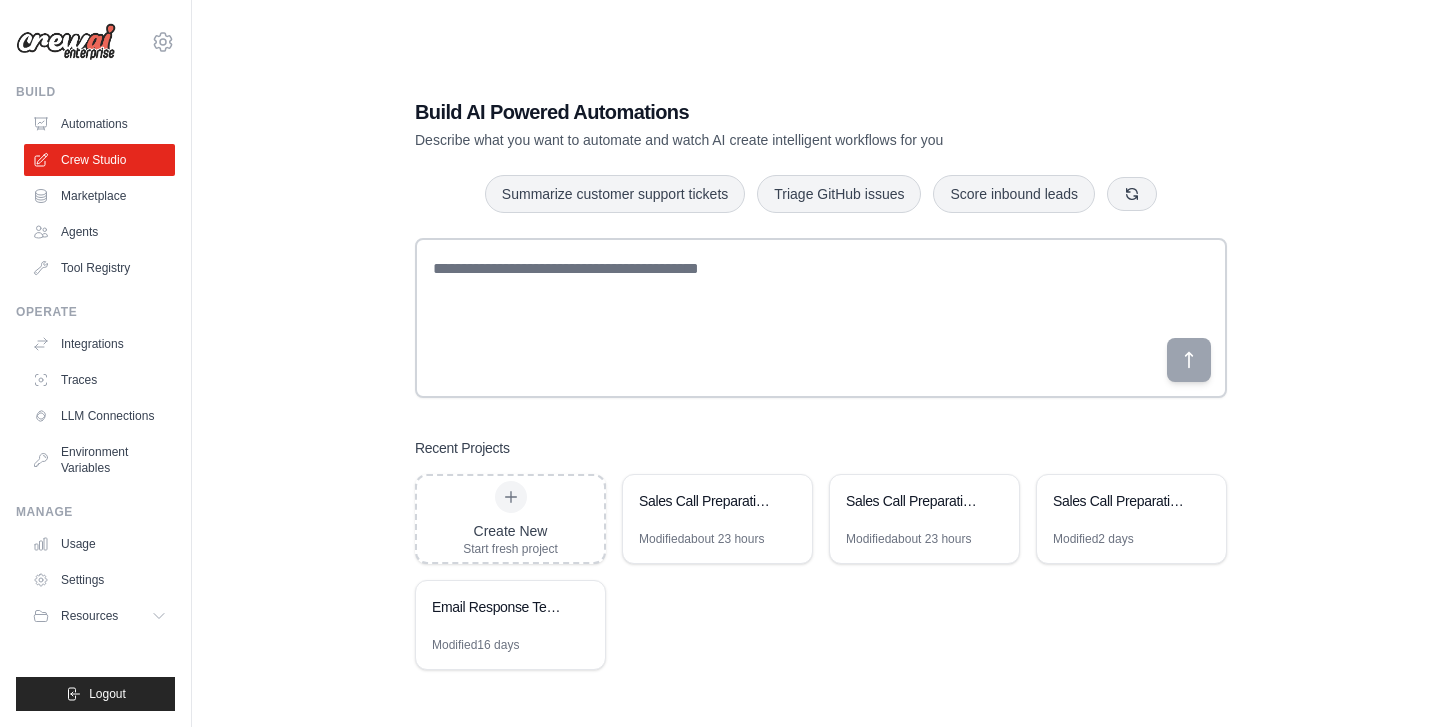 click on "Build AI Powered Automations Describe what you want to automate and watch AI create intelligent workflows for you Summarize customer support tickets Triage GitHub issues Score inbound leads Recent Projects Create New Start fresh project Sales Call Preparation Intelligence Modified  about 23 hours Sales Call Preparation Assistant Modified  about 23 hours Sales Call Preparation Automation Modified  2 days Email Response Template Generator Modified  16 days" at bounding box center (821, 384) 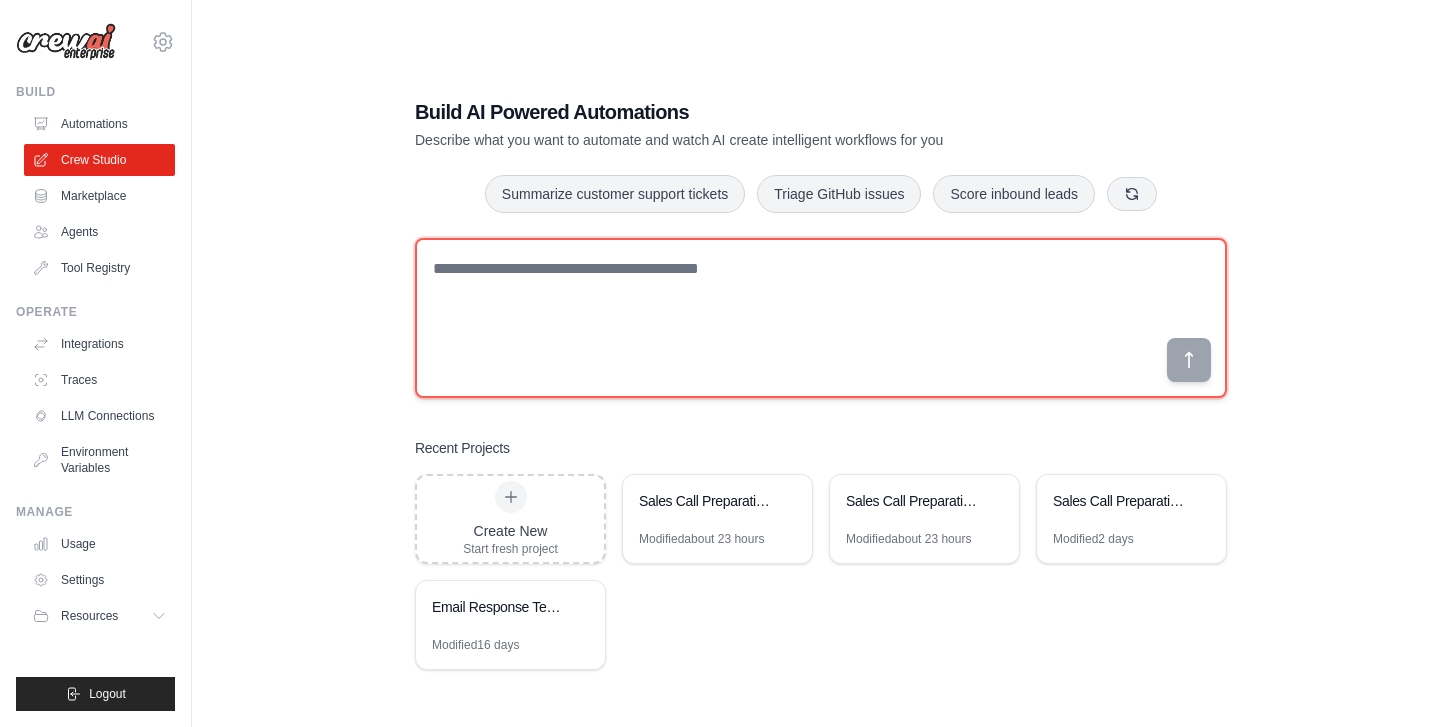 click at bounding box center [821, 318] 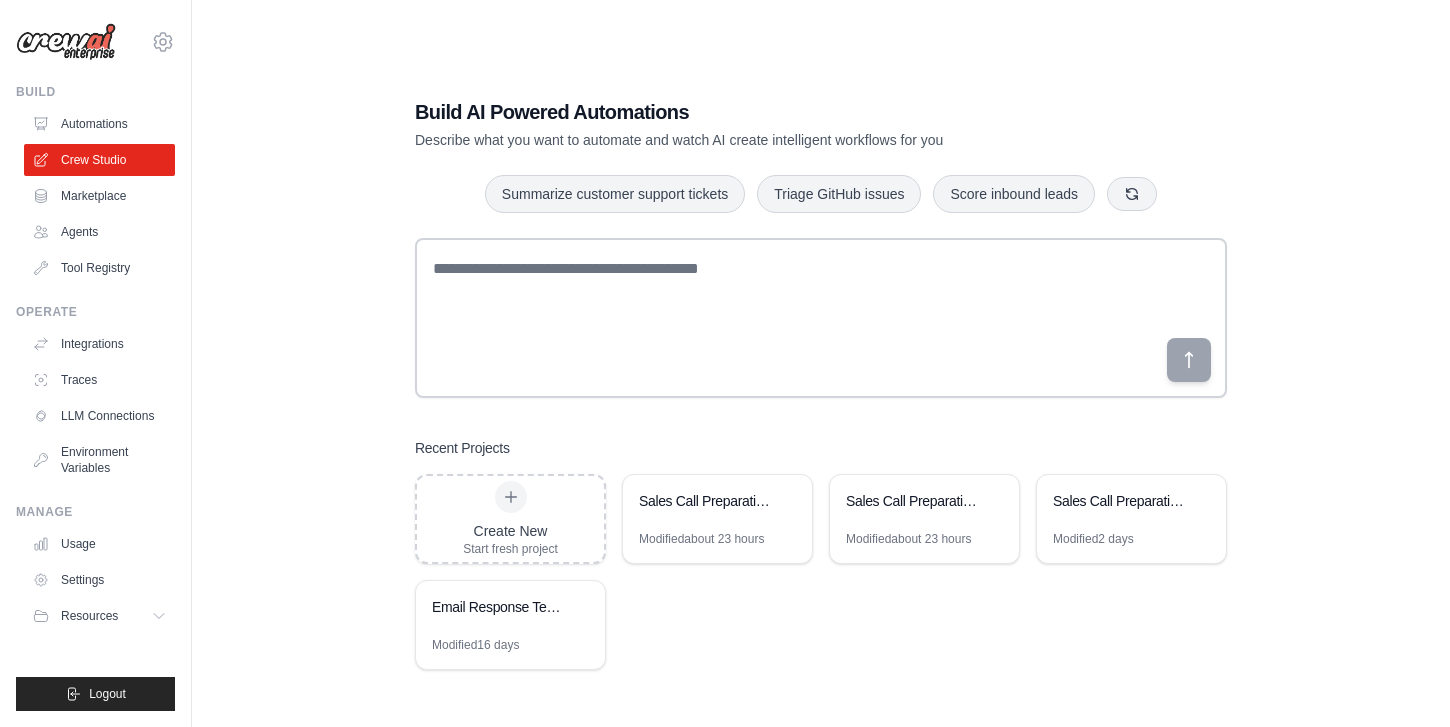 click at bounding box center [66, 42] 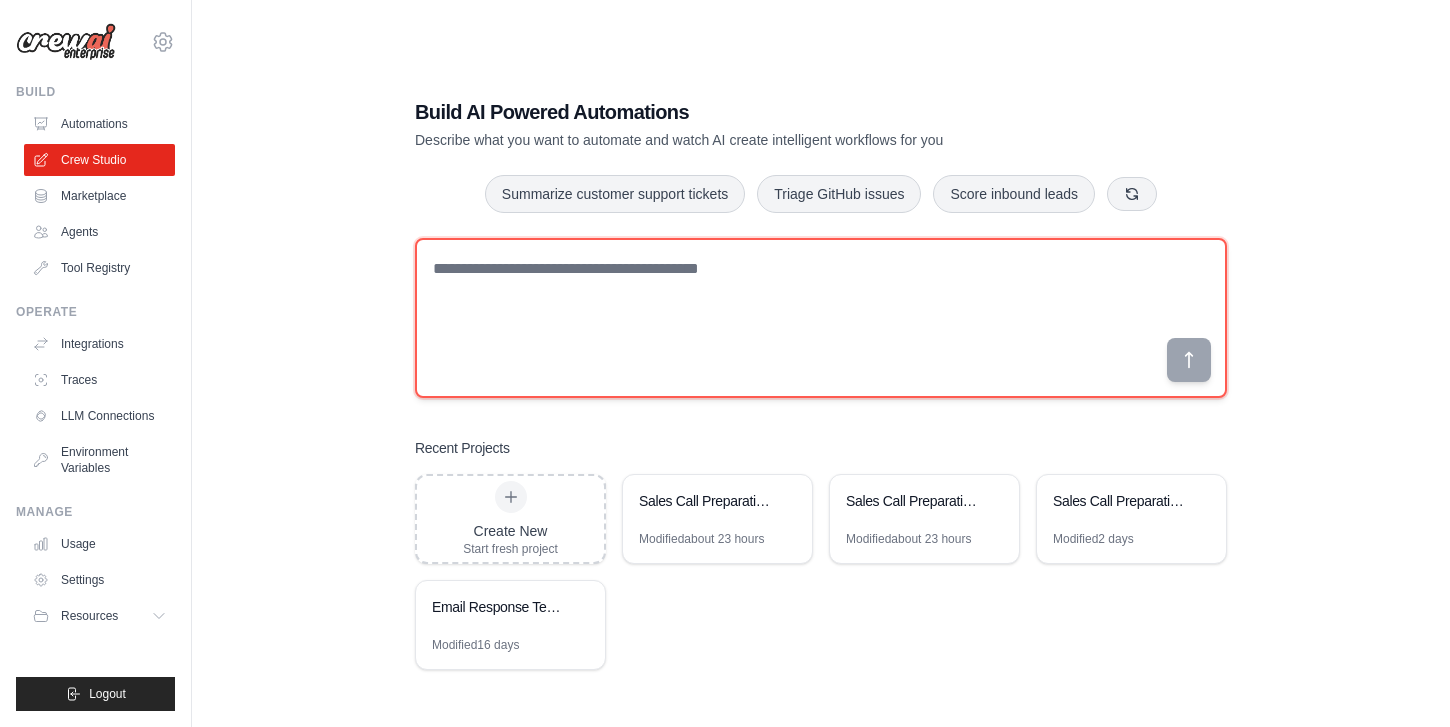 click at bounding box center [821, 318] 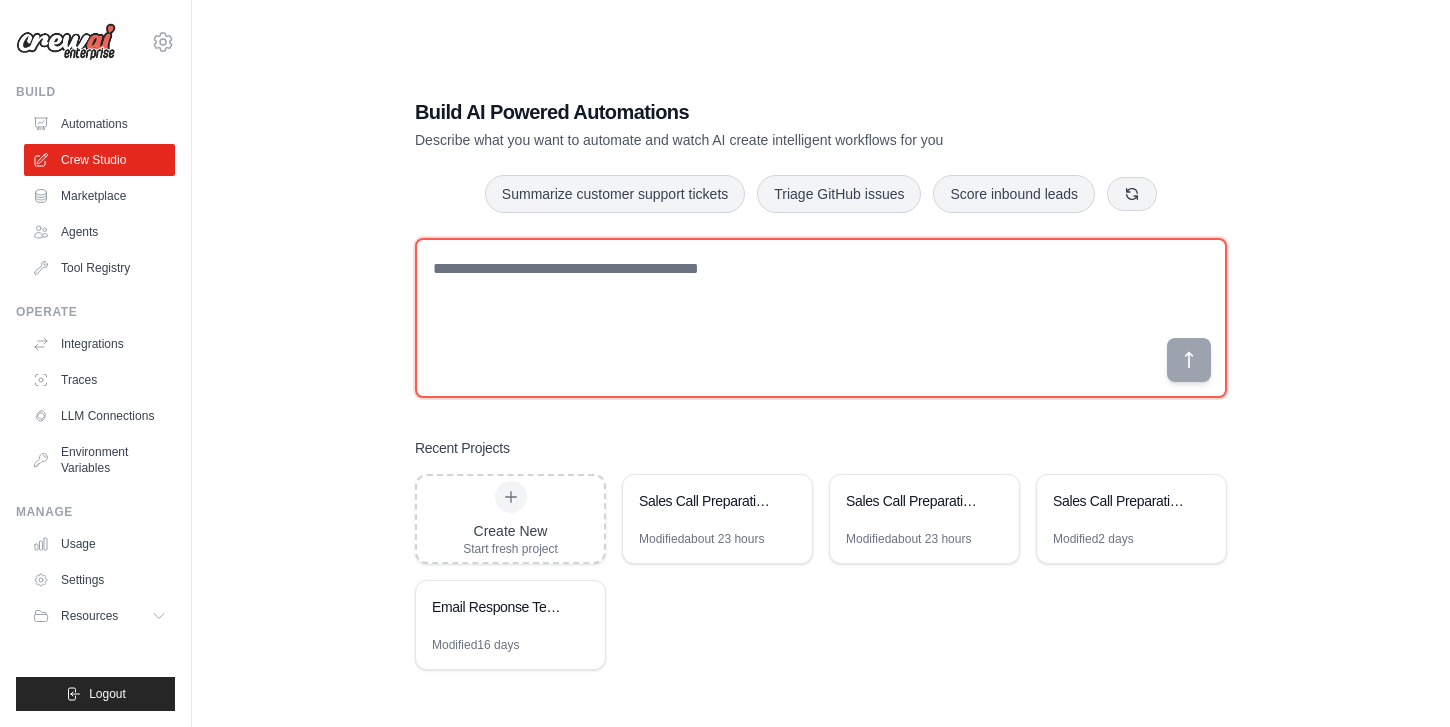 type on "*" 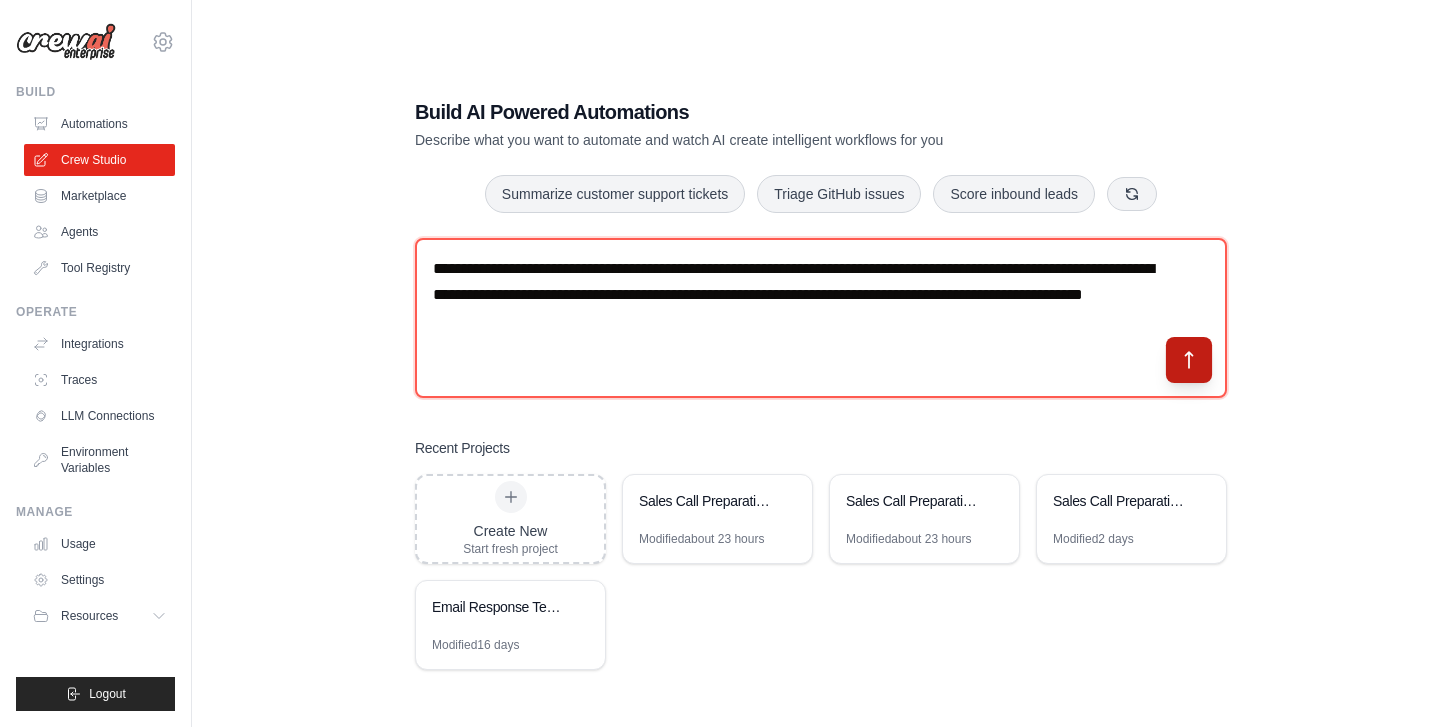 type on "**********" 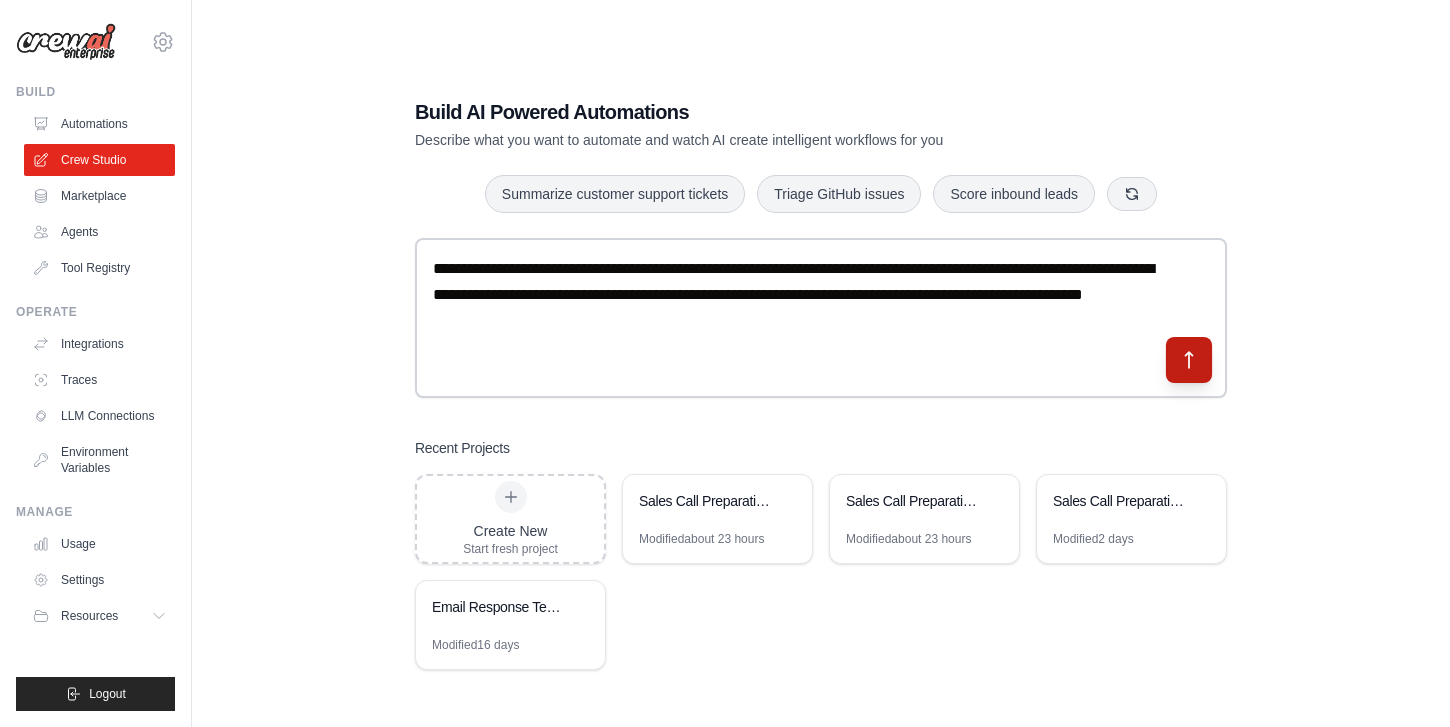 click at bounding box center (1189, 359) 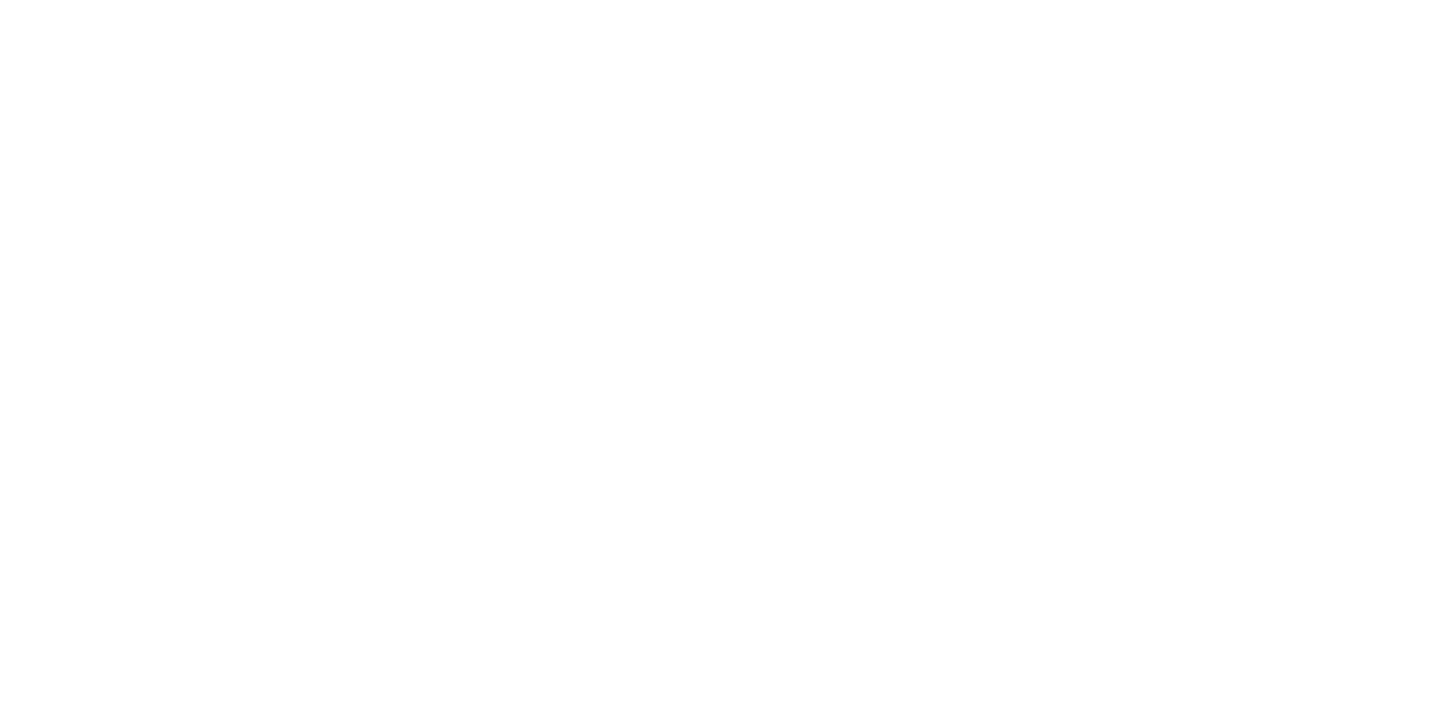 scroll, scrollTop: 0, scrollLeft: 0, axis: both 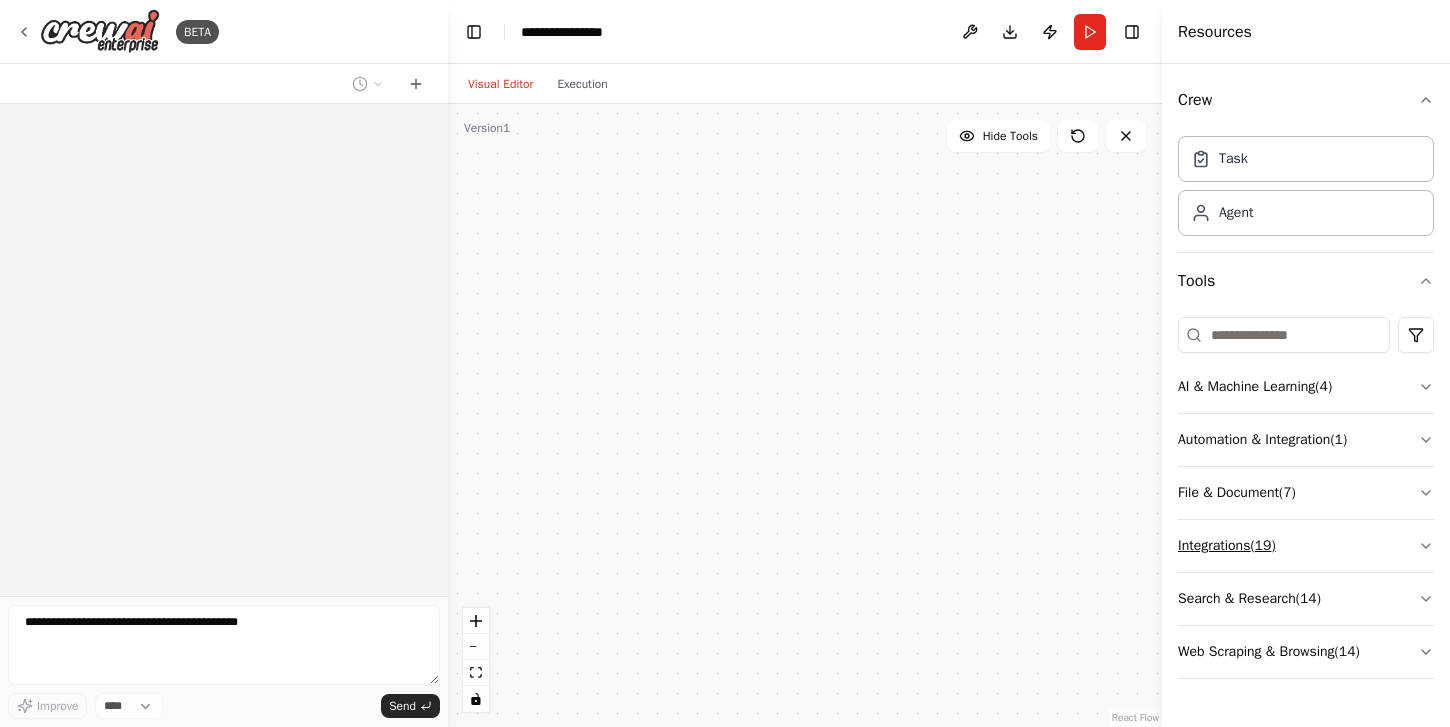 click on "Integrations  ( 19 )" at bounding box center [1306, 546] 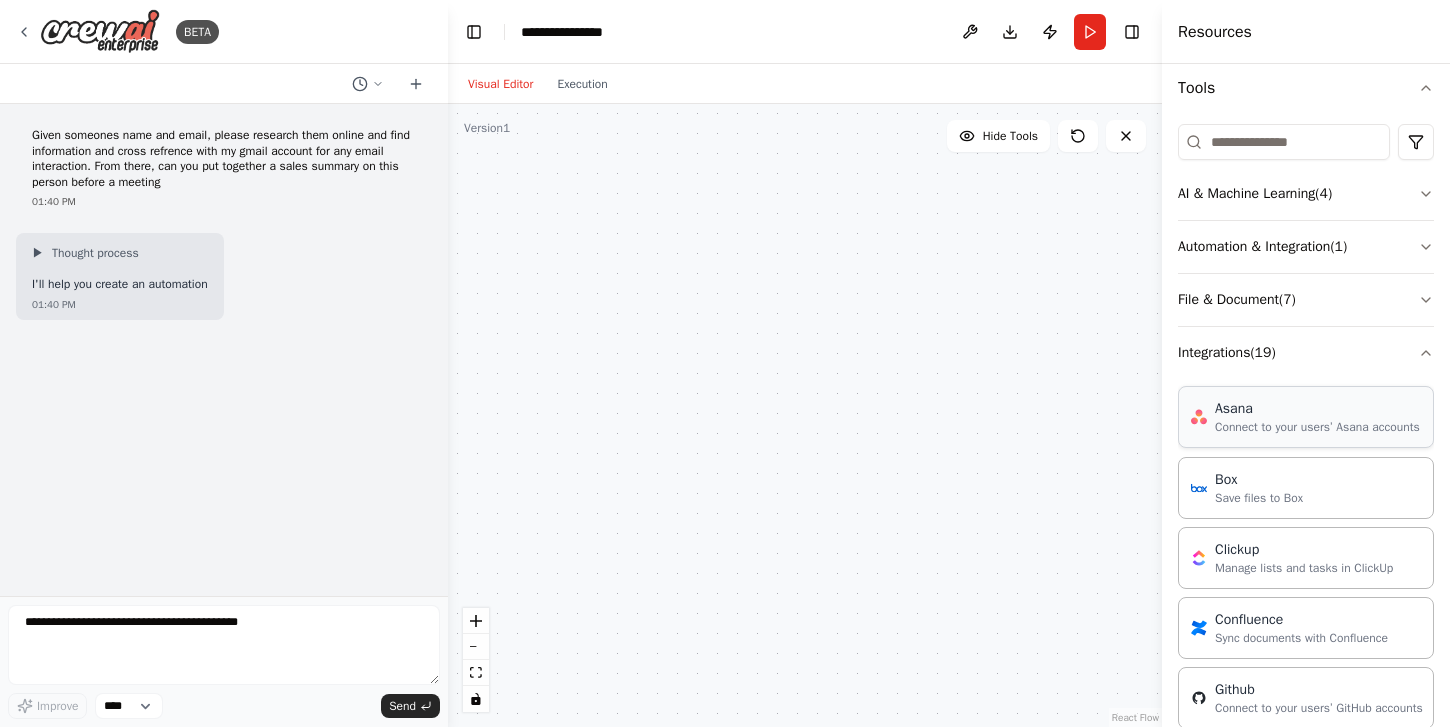 scroll, scrollTop: 217, scrollLeft: 0, axis: vertical 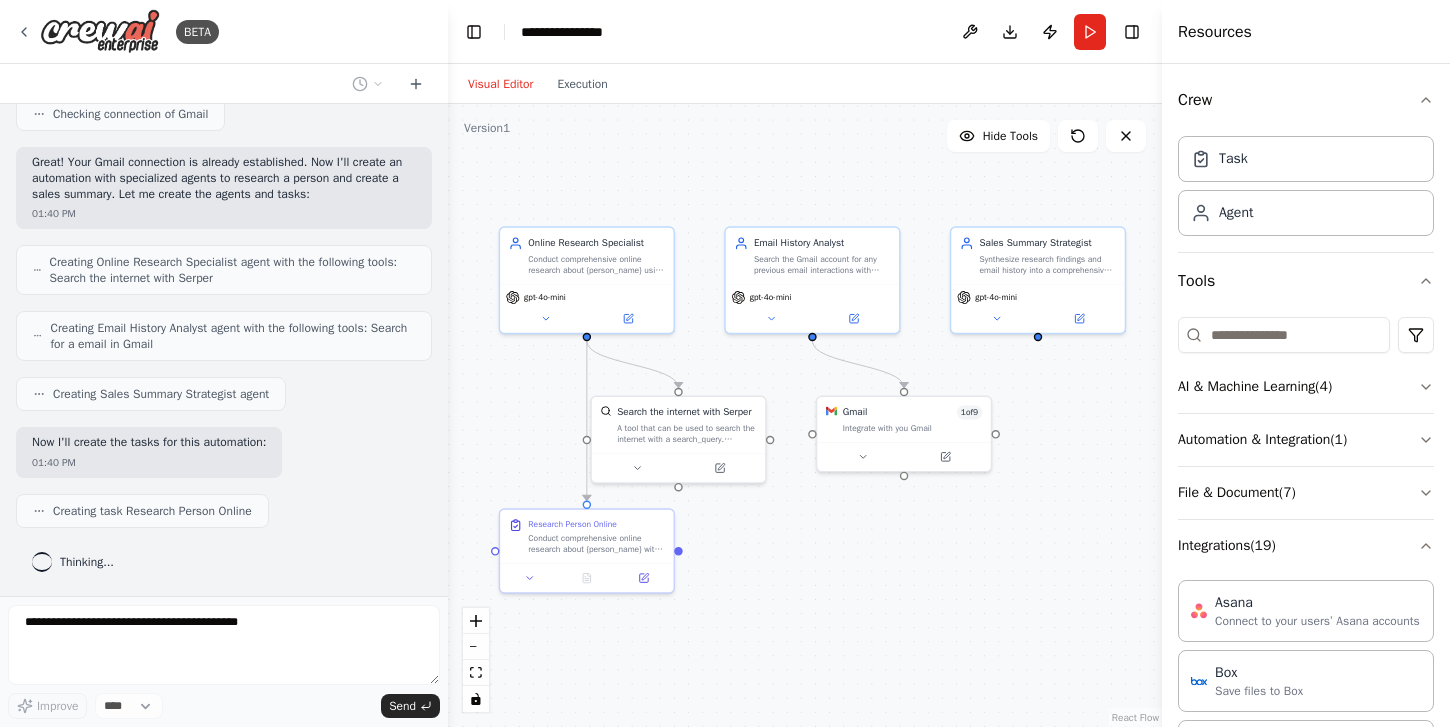 drag, startPoint x: 947, startPoint y: 639, endPoint x: 772, endPoint y: 526, distance: 208.31227 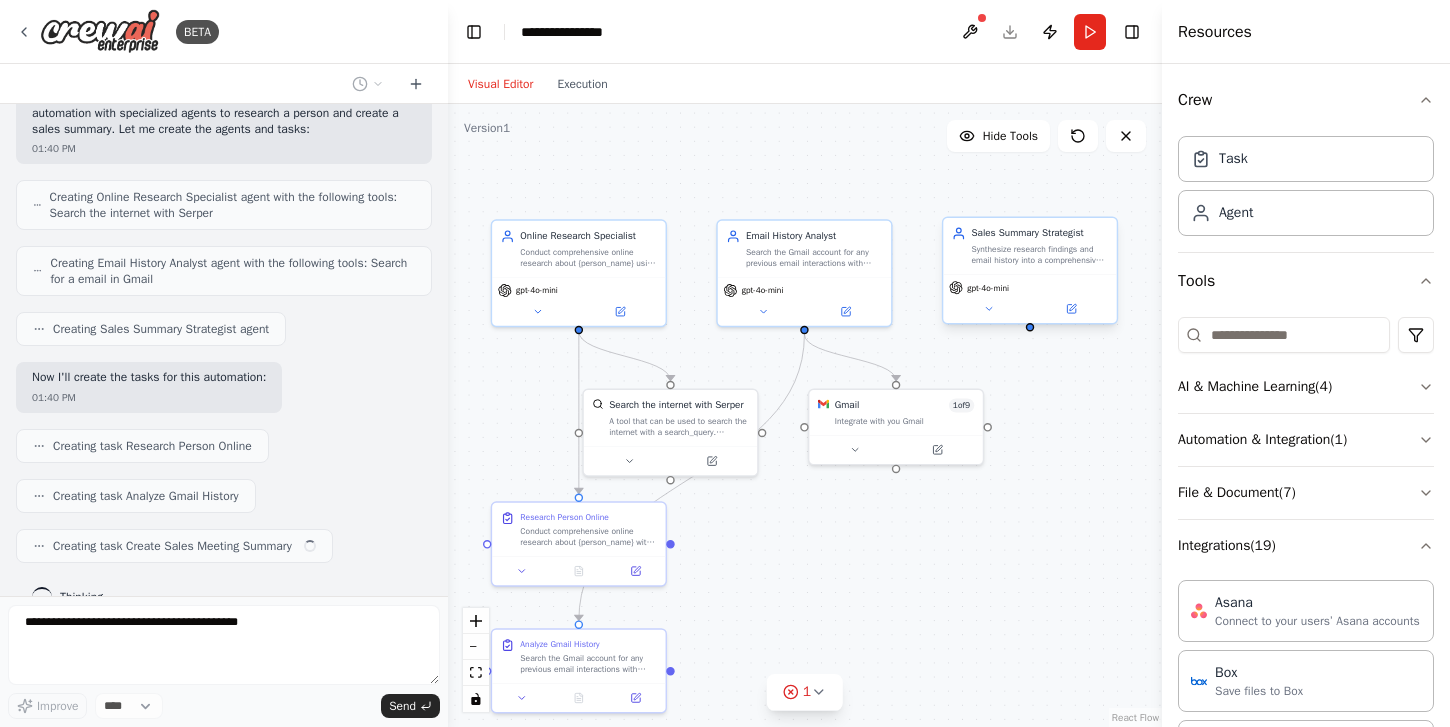 scroll, scrollTop: 618, scrollLeft: 0, axis: vertical 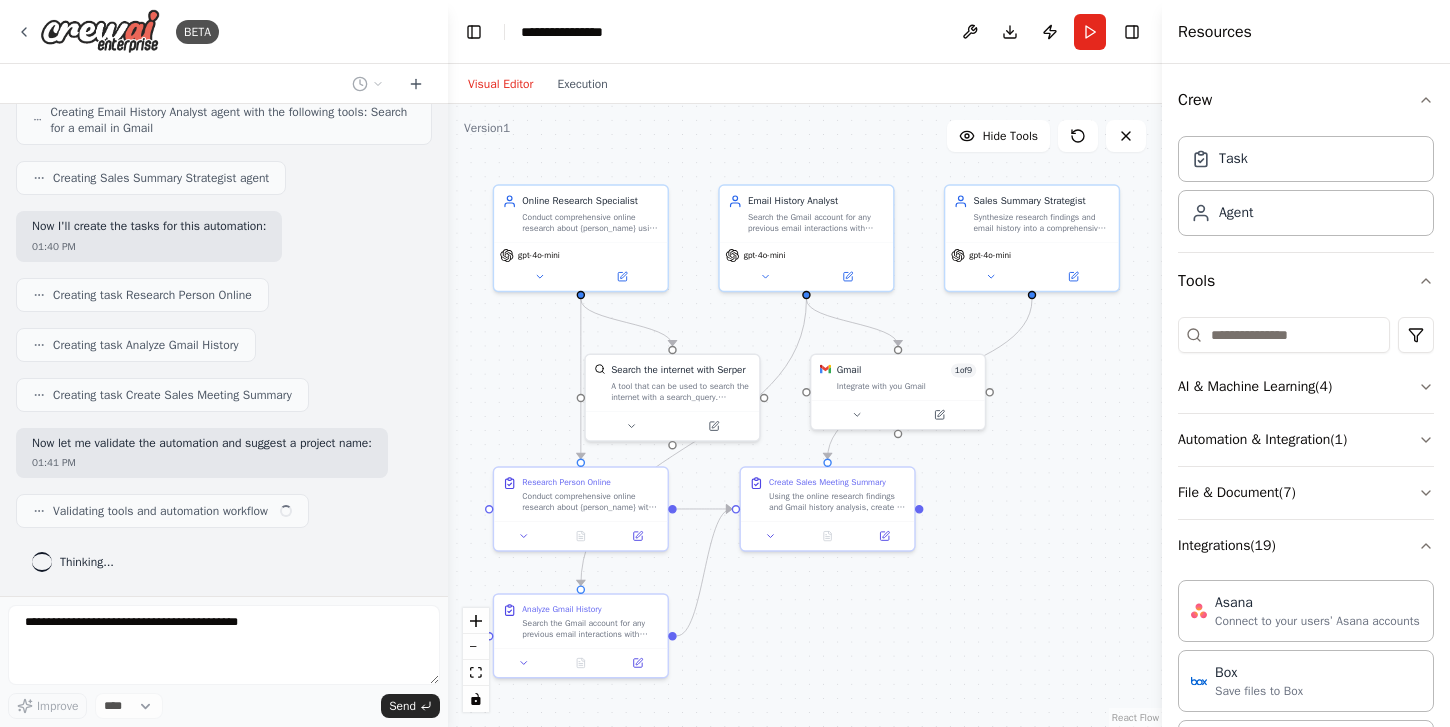drag, startPoint x: 1060, startPoint y: 532, endPoint x: 1062, endPoint y: 496, distance: 36.05551 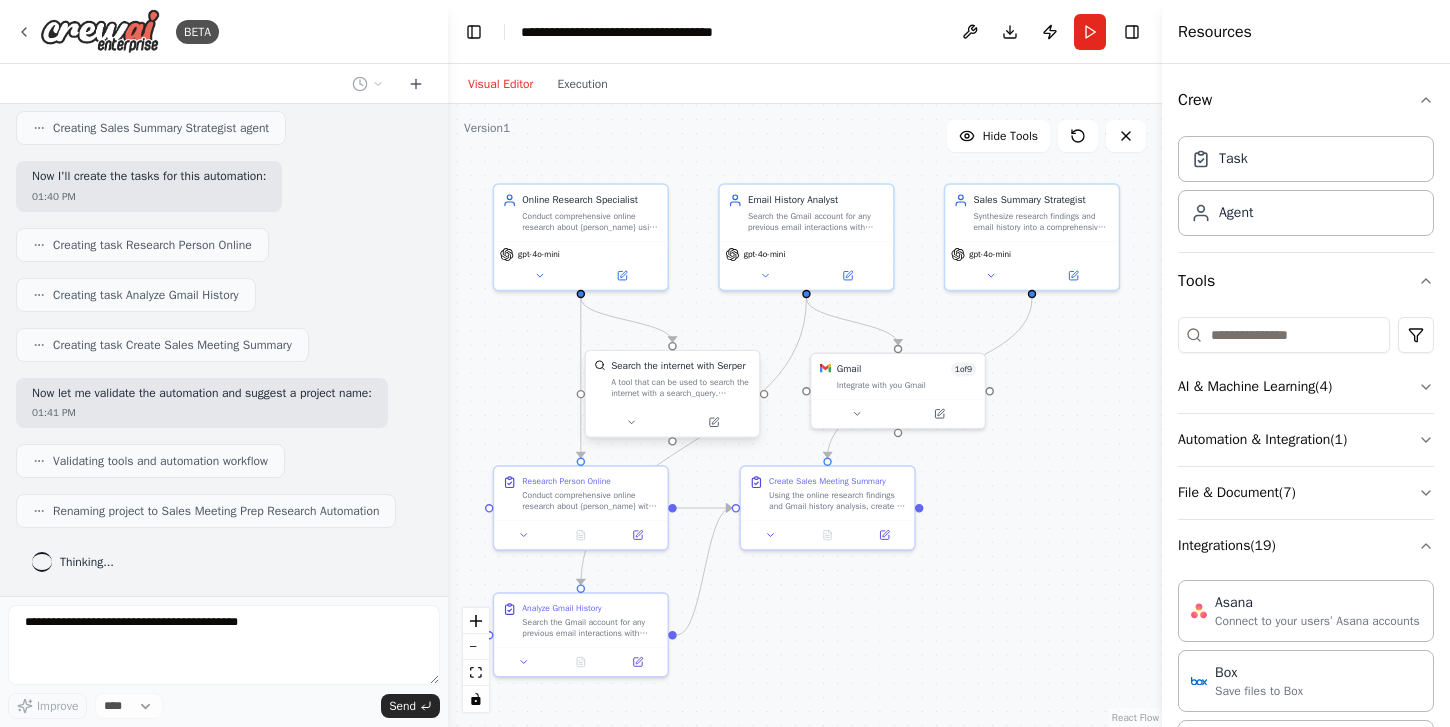 scroll, scrollTop: 785, scrollLeft: 0, axis: vertical 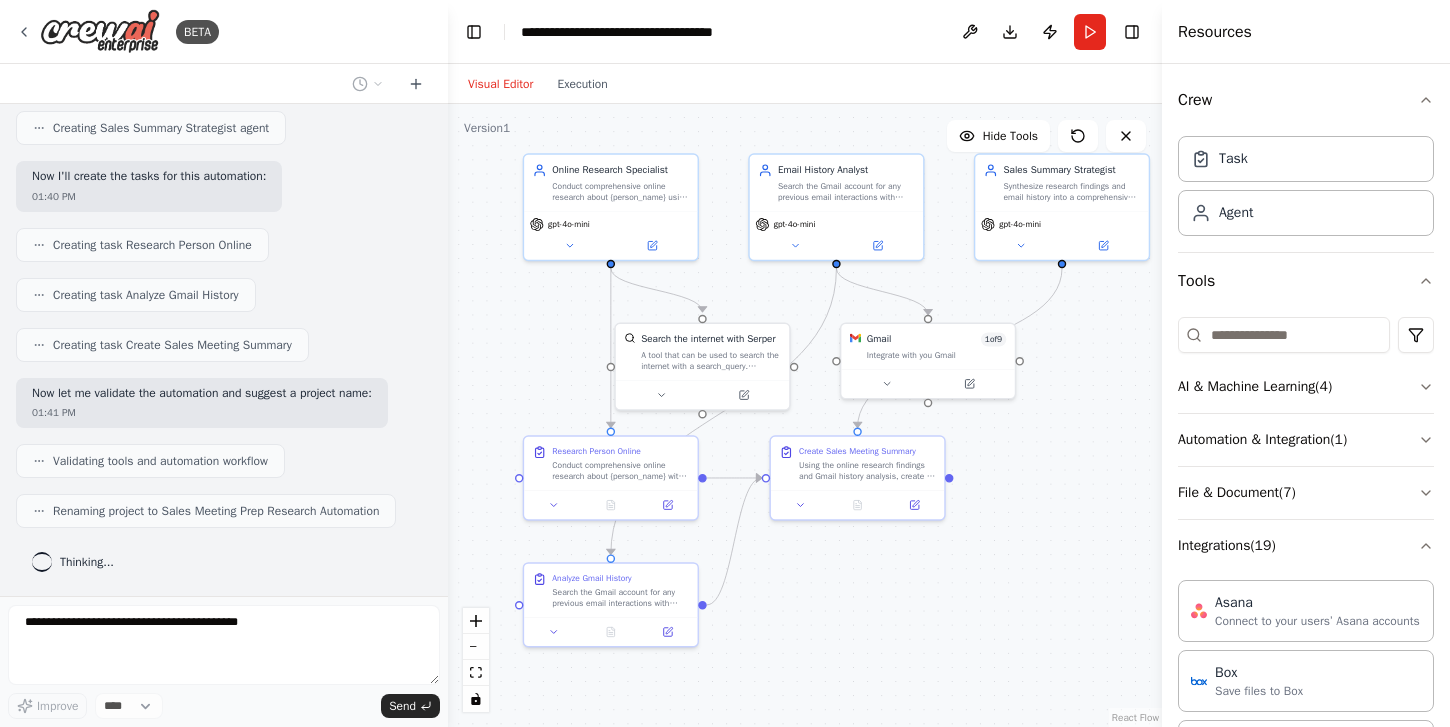 drag, startPoint x: 996, startPoint y: 604, endPoint x: 1026, endPoint y: 574, distance: 42.426407 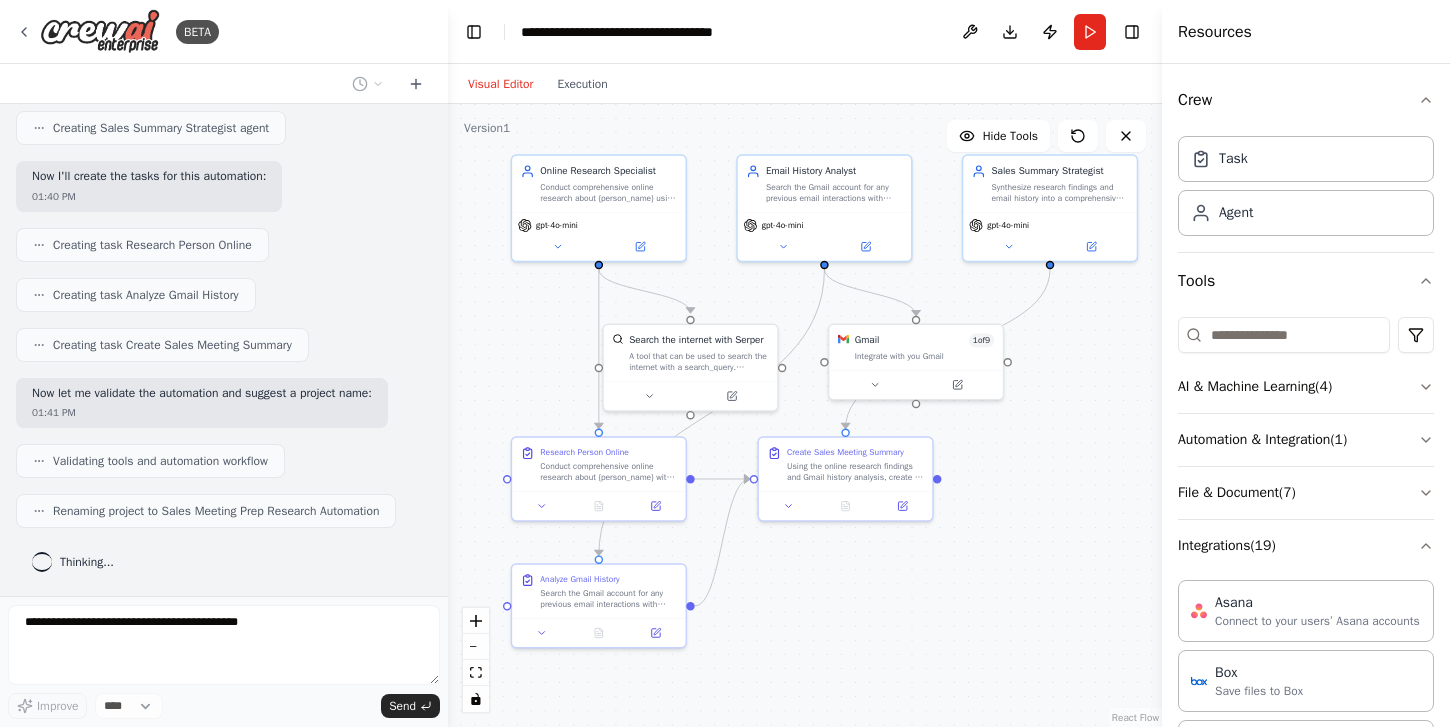 click on ".deletable-edge-delete-btn {
width: 20px;
height: 20px;
border: 0px solid #ffffff;
color: #6b7280;
background-color: #f8fafc;
cursor: pointer;
border-radius: 50%;
font-size: 12px;
padding: 3px;
display: flex;
align-items: center;
justify-content: center;
transition: all 0.2s cubic-bezier(0.4, 0, 0.2, 1);
box-shadow: 0 2px 4px rgba(0, 0, 0, 0.1);
}
.deletable-edge-delete-btn:hover {
background-color: #ef4444;
color: #ffffff;
border-color: #dc2626;
transform: scale(1.1);
box-shadow: 0 4px 12px rgba(239, 68, 68, 0.4);
}
.deletable-edge-delete-btn:active {
transform: scale(0.95);
box-shadow: 0 2px 4px rgba(239, 68, 68, 0.3);
}
Online Research Specialist gpt-4o-mini Email History Analyst Gmail 1" at bounding box center (805, 415) 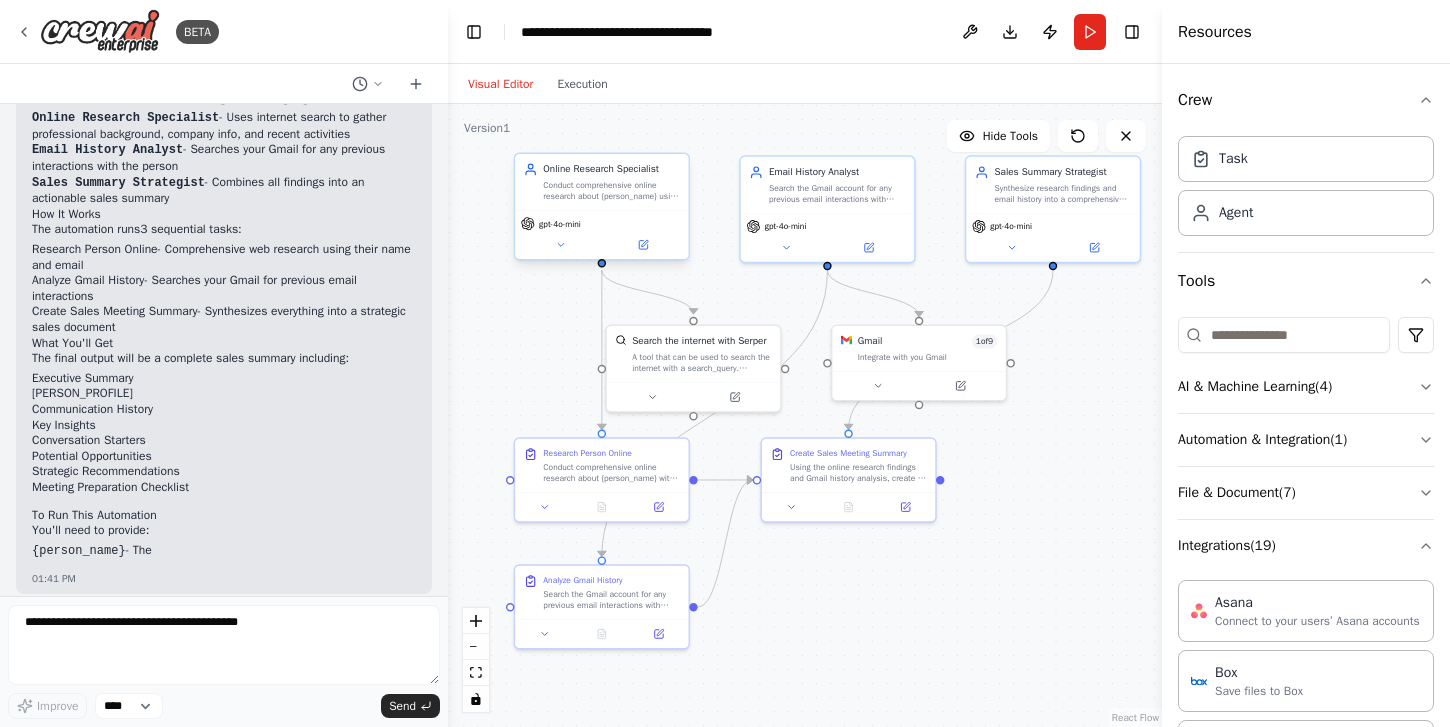 click on "gpt-4o-mini" at bounding box center (601, 234) 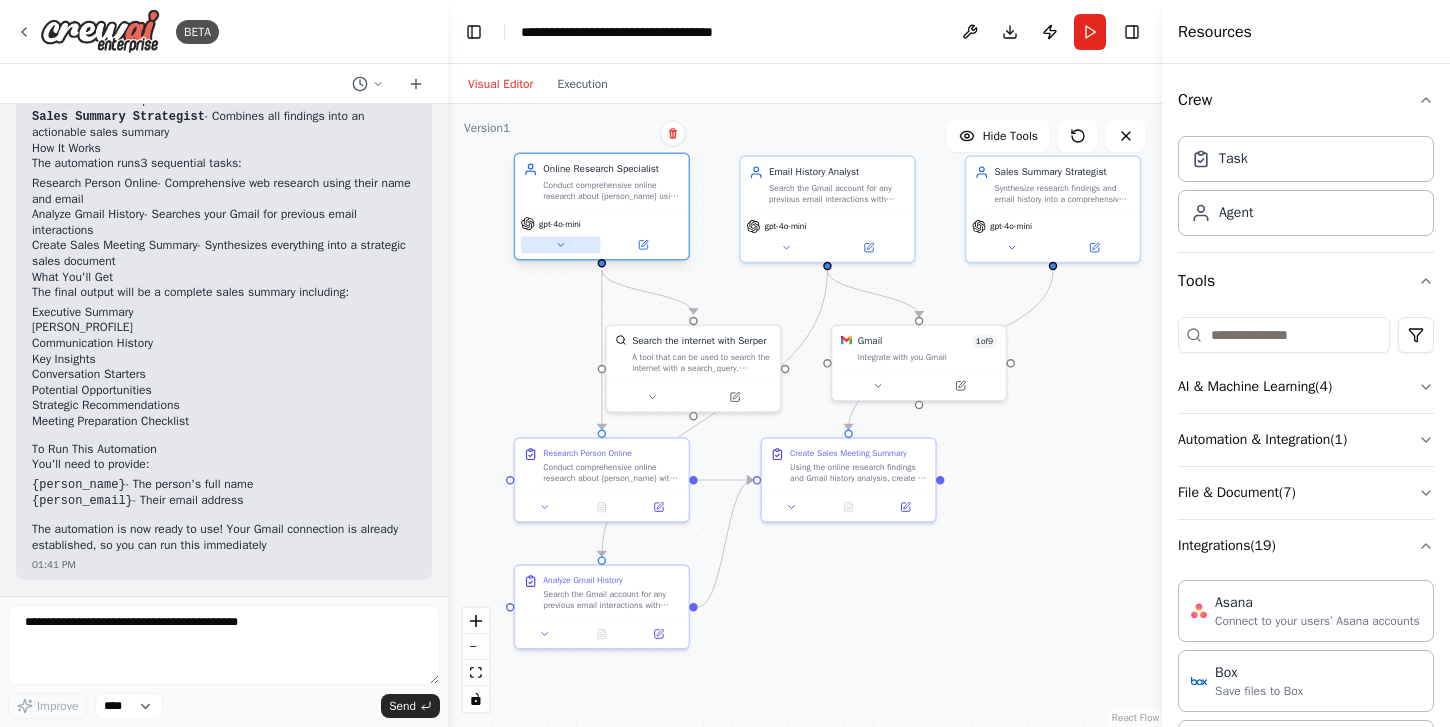 click at bounding box center (561, 244) 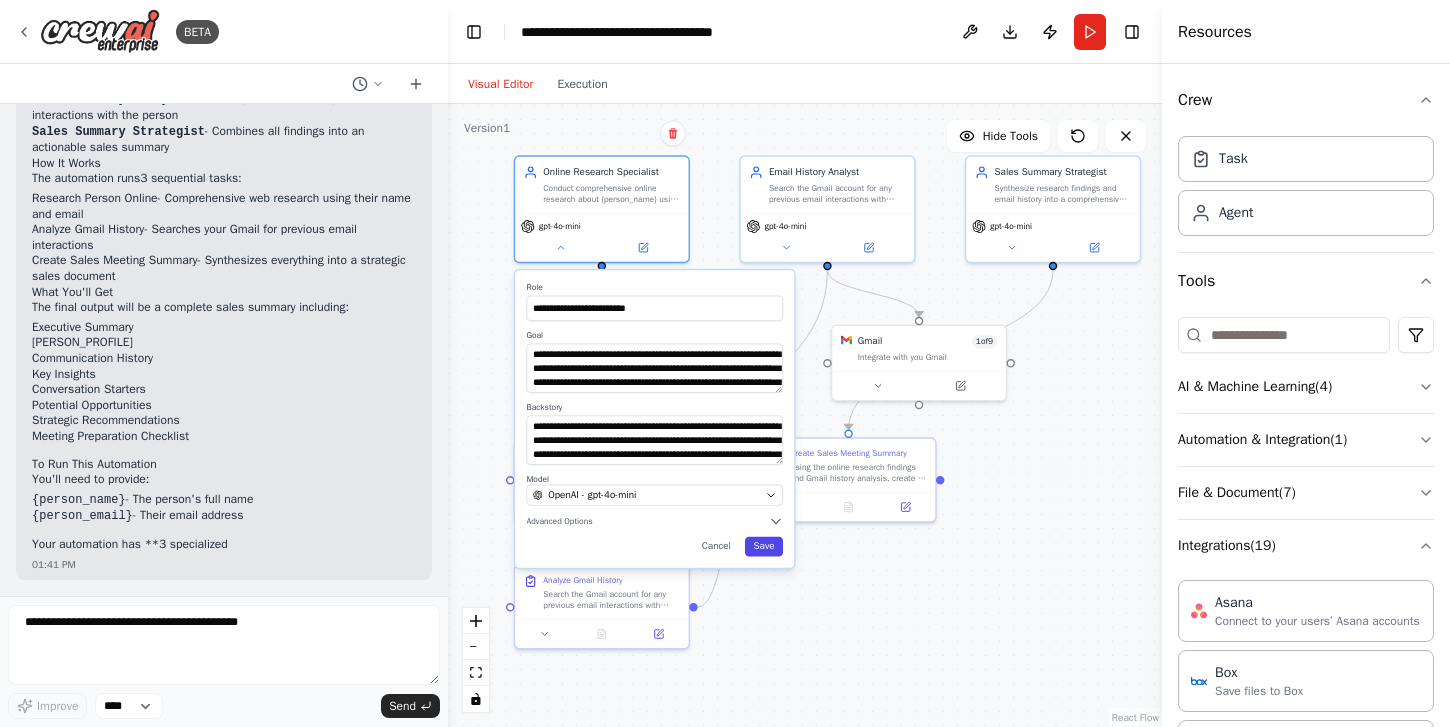 click on "Save" at bounding box center (764, 547) 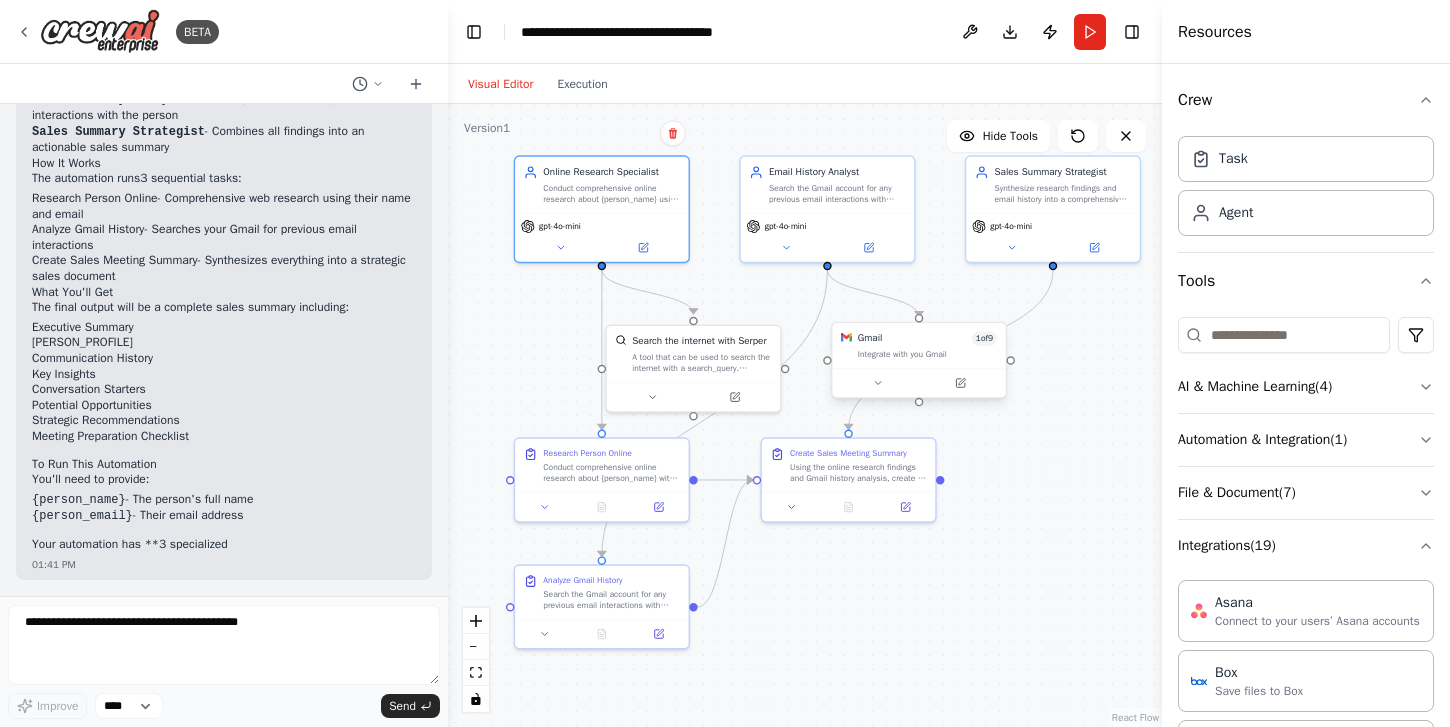 click at bounding box center (918, 382) 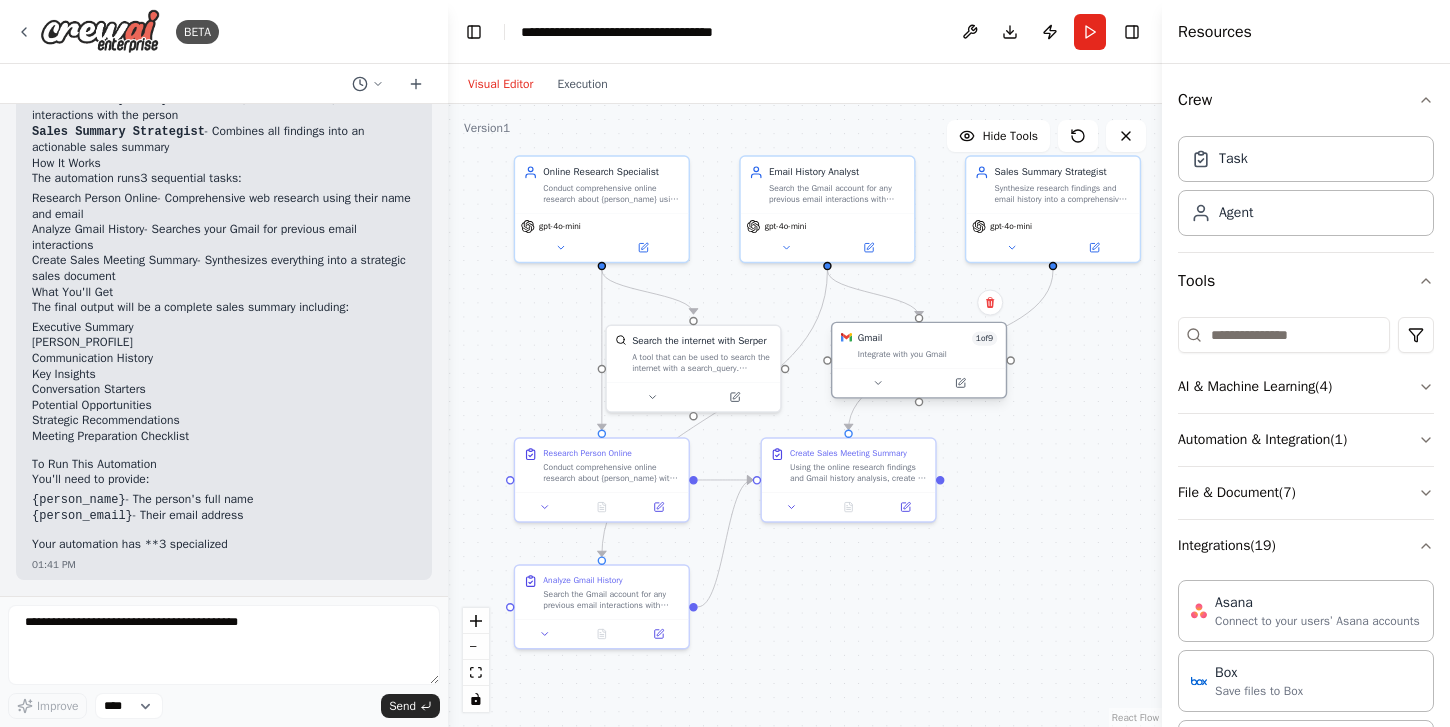 click at bounding box center [918, 382] 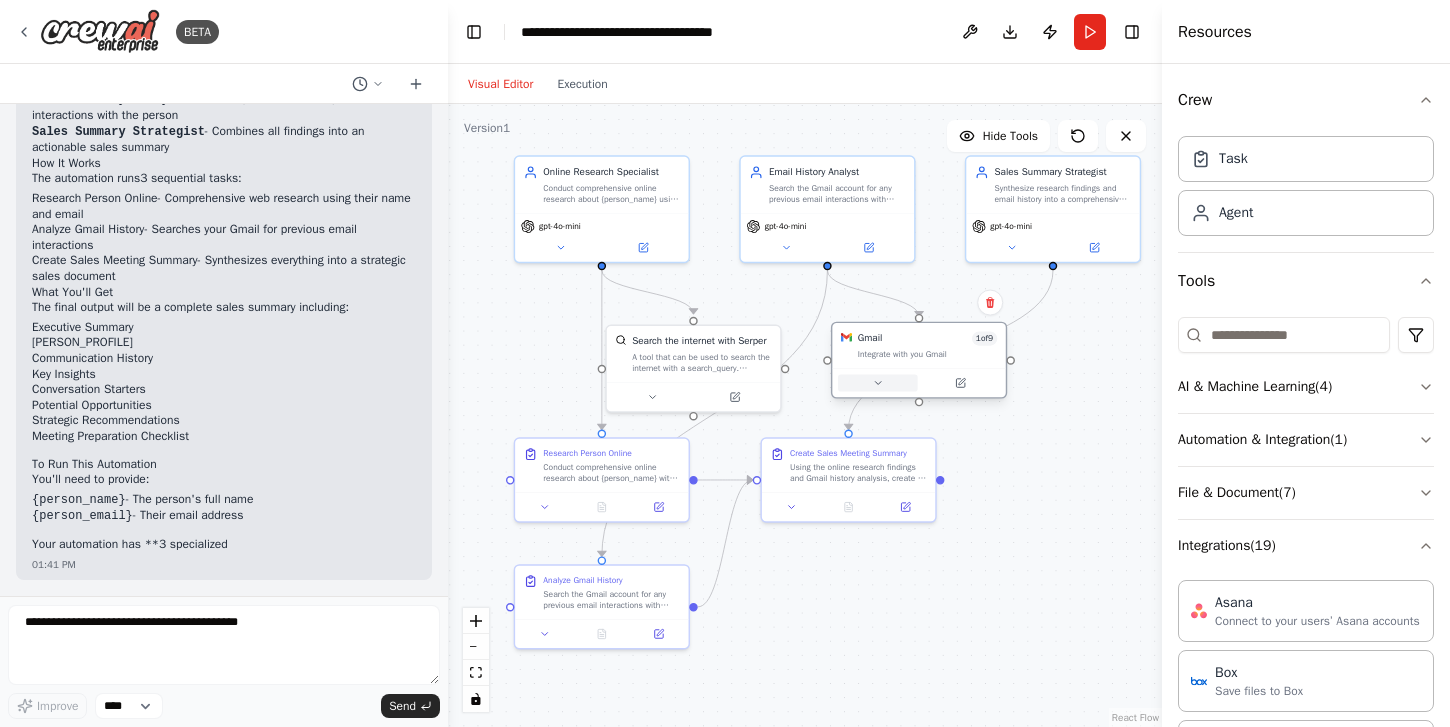 click at bounding box center [878, 383] 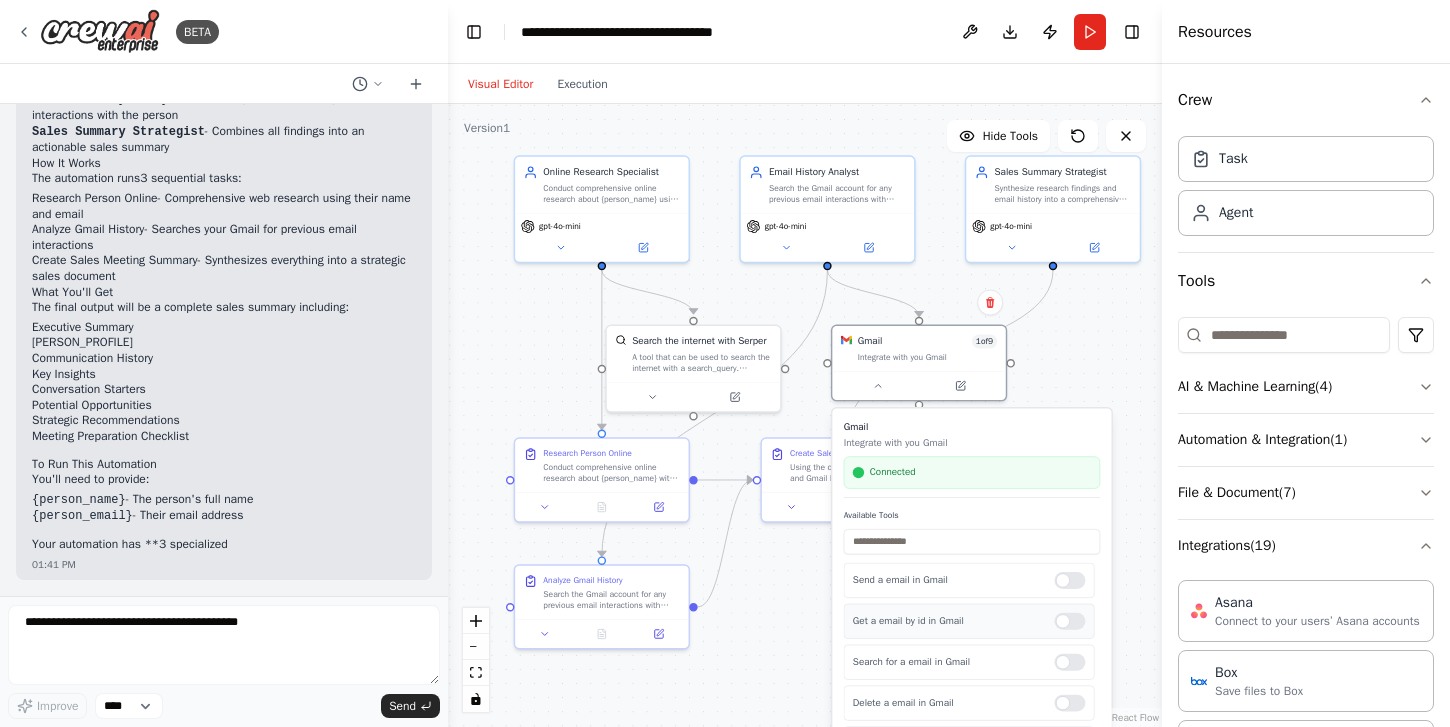click at bounding box center (1069, 621) 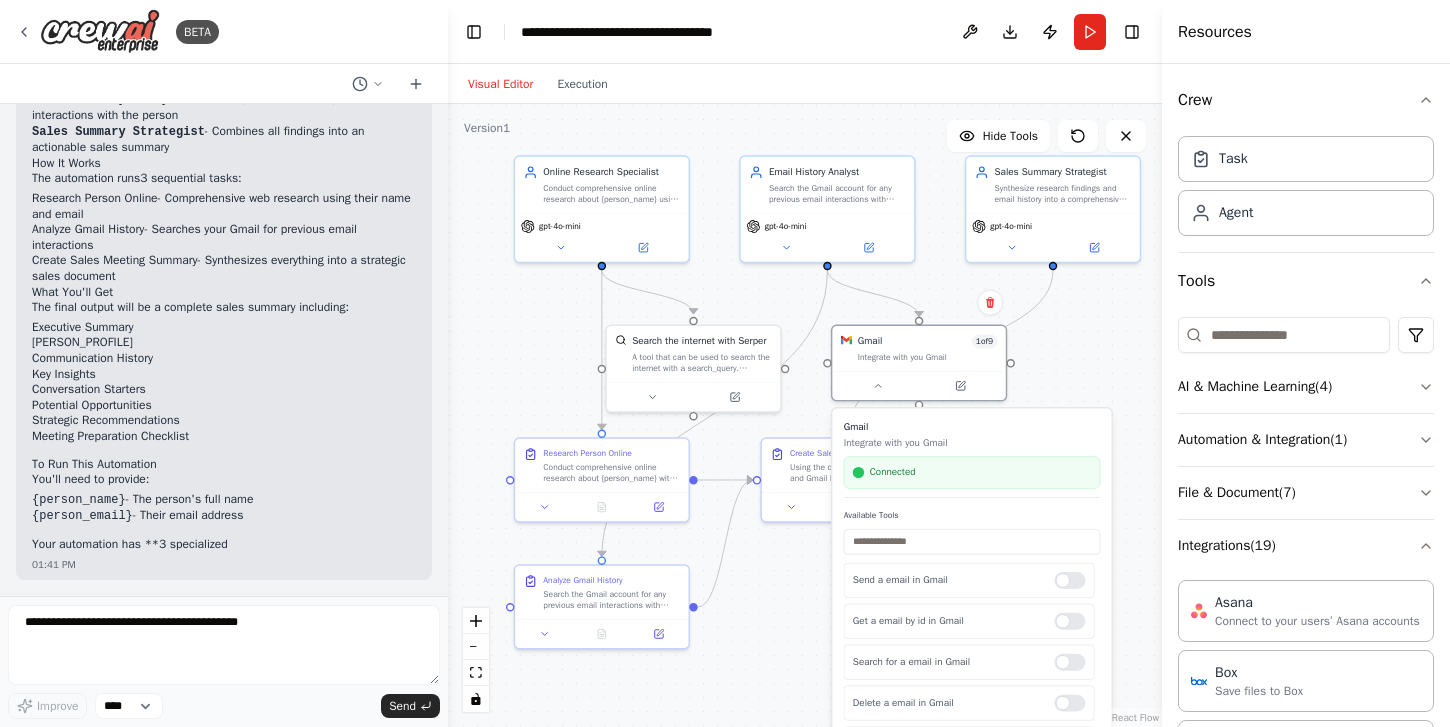 click on ".deletable-edge-delete-btn {
width: 20px;
height: 20px;
border: 0px solid #ffffff;
color: #6b7280;
background-color: #f8fafc;
cursor: pointer;
border-radius: 50%;
font-size: 12px;
padding: 3px;
display: flex;
align-items: center;
justify-content: center;
transition: all 0.2s cubic-bezier(0.4, 0, 0.2, 1);
box-shadow: 0 2px 4px rgba(0, 0, 0, 0.1);
}
.deletable-edge-delete-btn:hover {
background-color: #ef4444;
color: #ffffff;
border-color: #dc2626;
transform: scale(1.1);
box-shadow: 0 4px 12px rgba(239, 68, 68, 0.4);
}
.deletable-edge-delete-btn:active {
transform: scale(0.95);
box-shadow: 0 2px 4px rgba(239, 68, 68, 0.3);
}
Online Research Specialist gpt-4o-mini Email History Analyst Gmail 1" at bounding box center [805, 415] 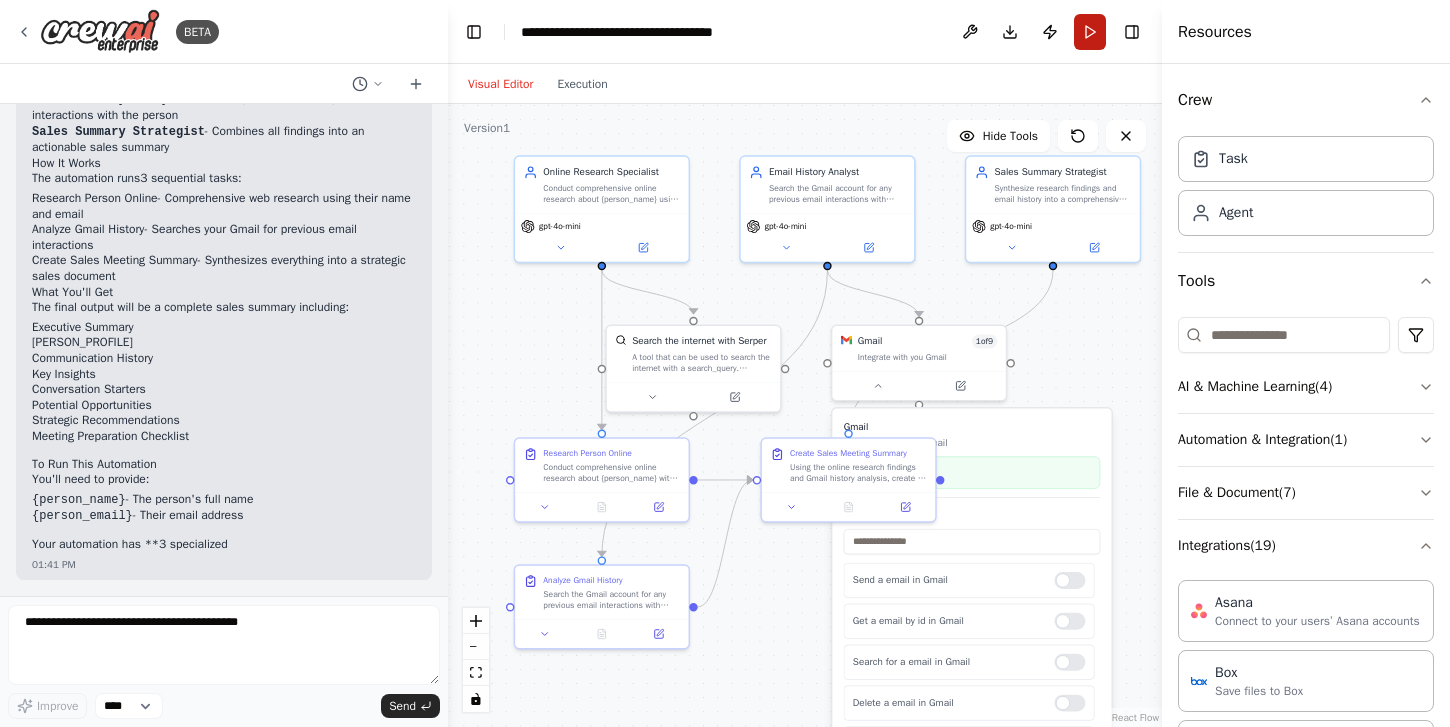 click on "Run" at bounding box center [1090, 32] 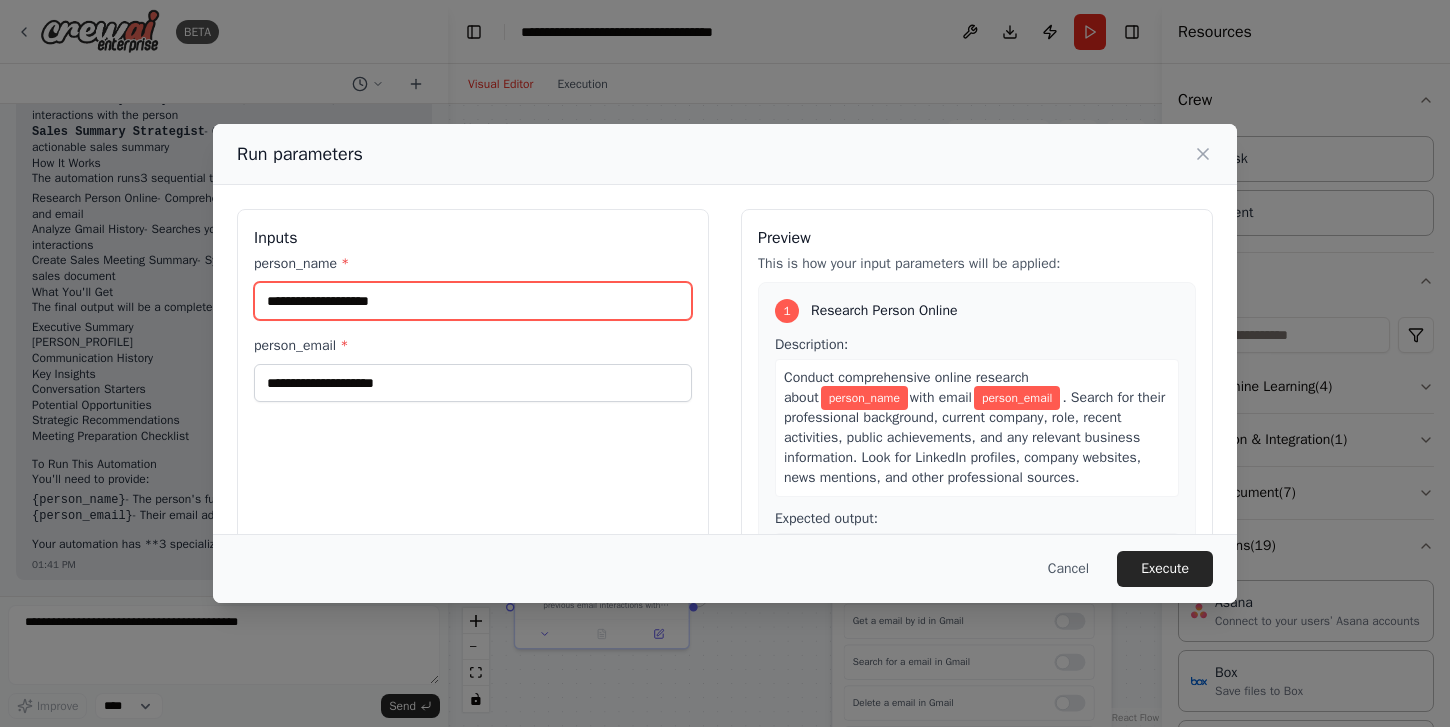 click on "person_name *" at bounding box center (473, 301) 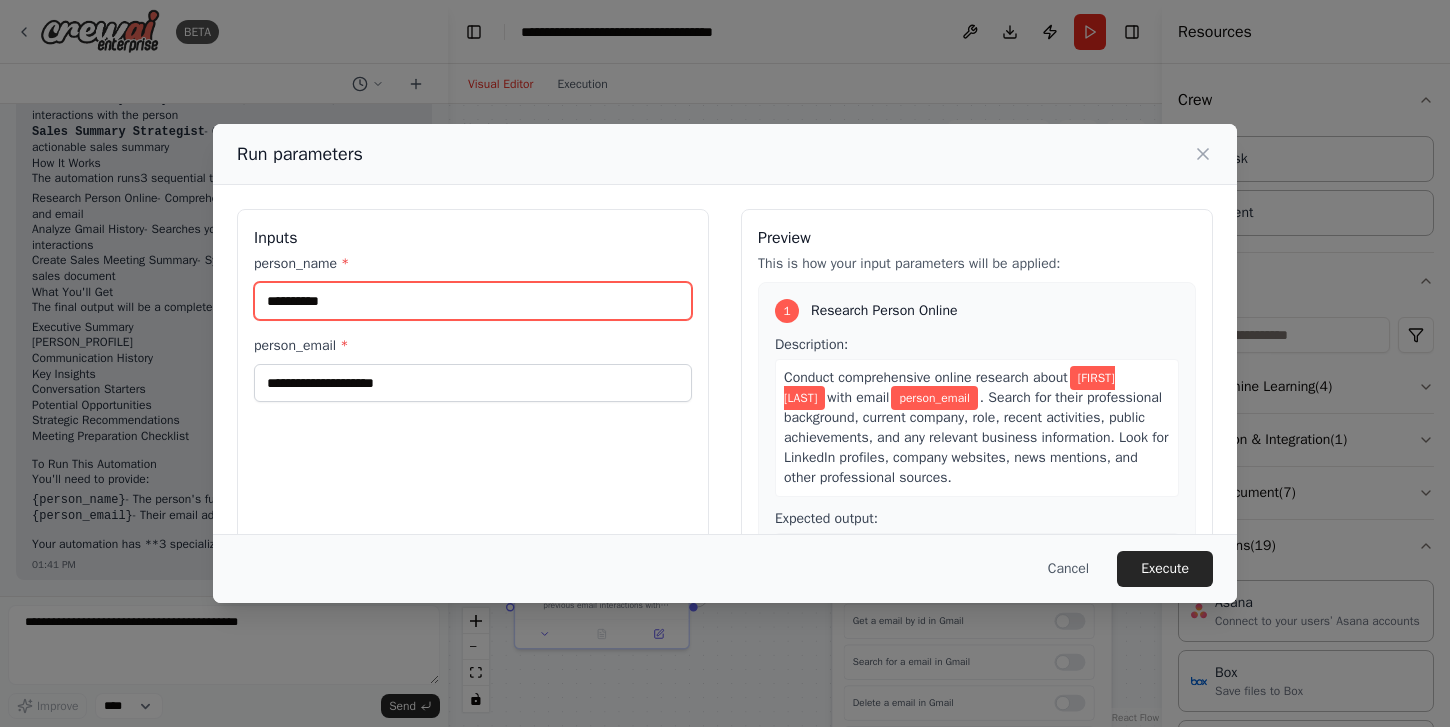 type on "**********" 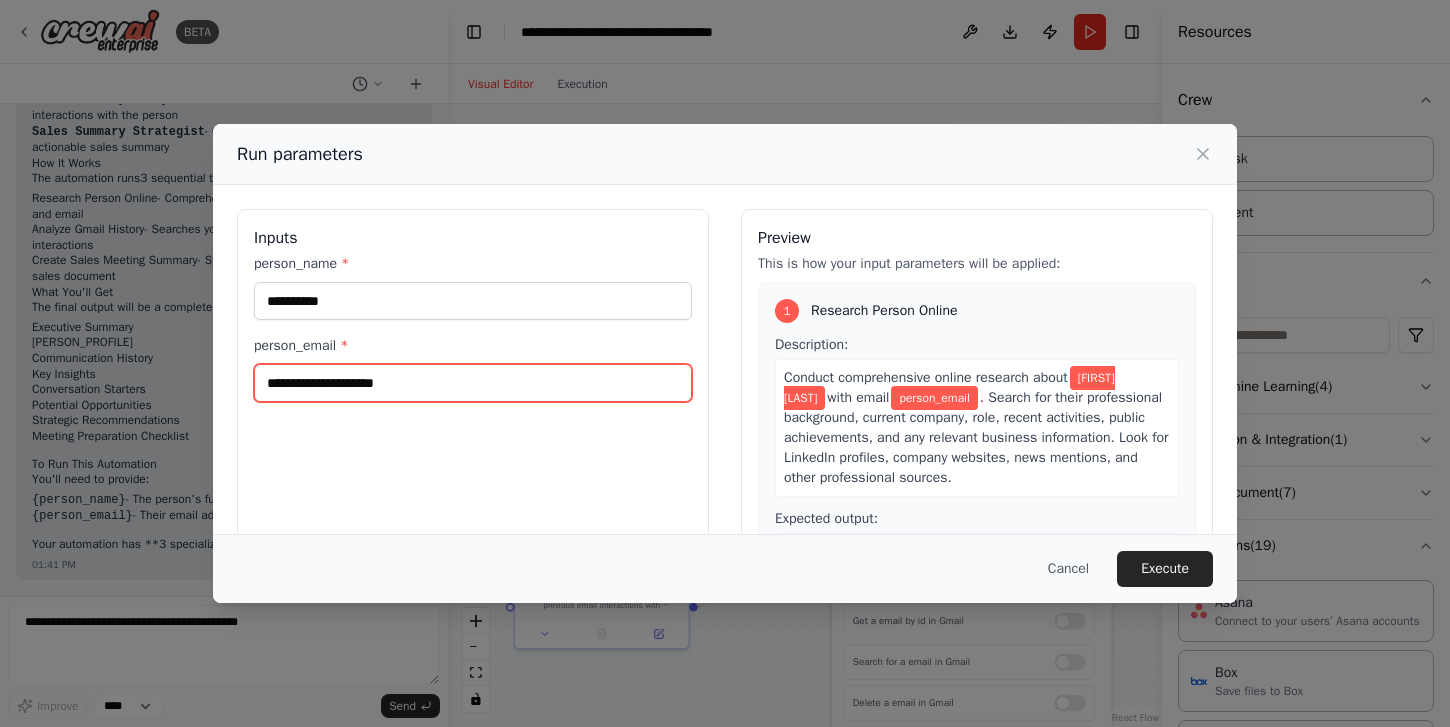 click on "person_email *" at bounding box center (473, 383) 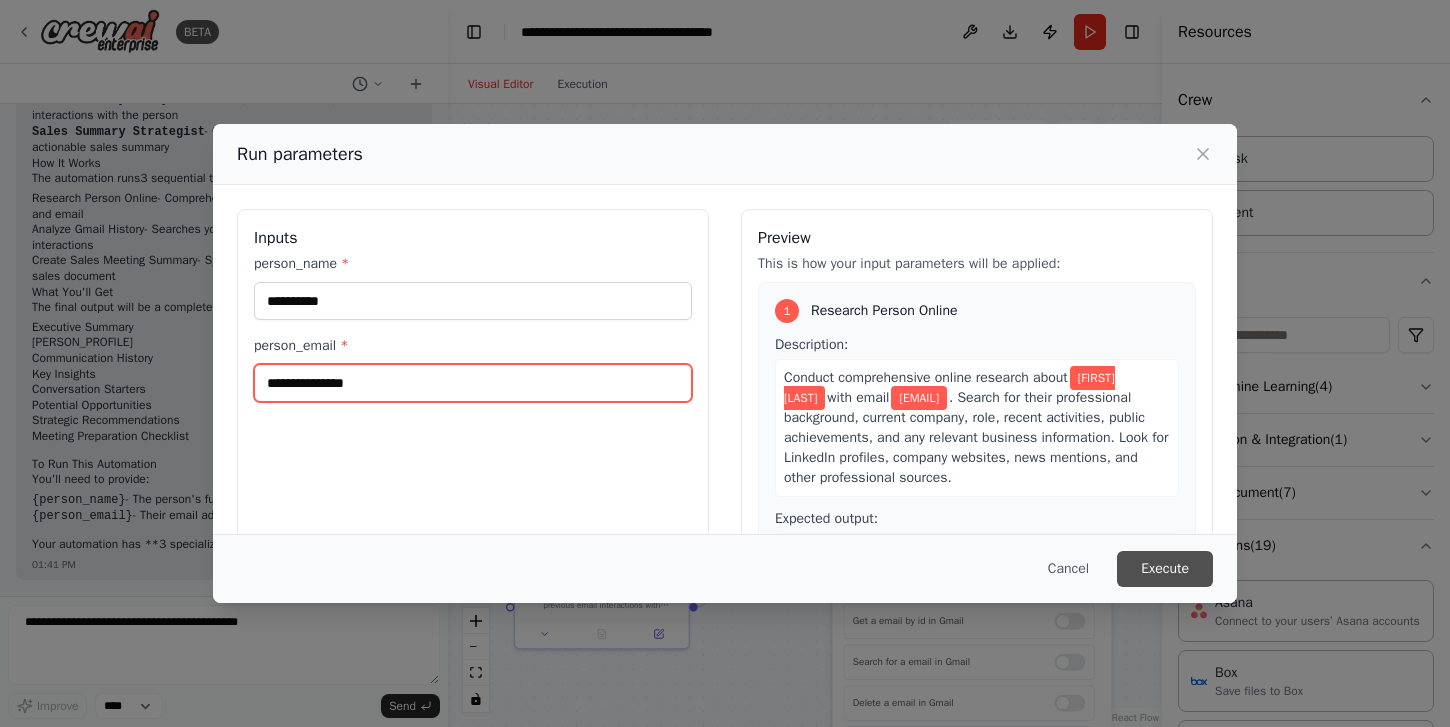 type on "**********" 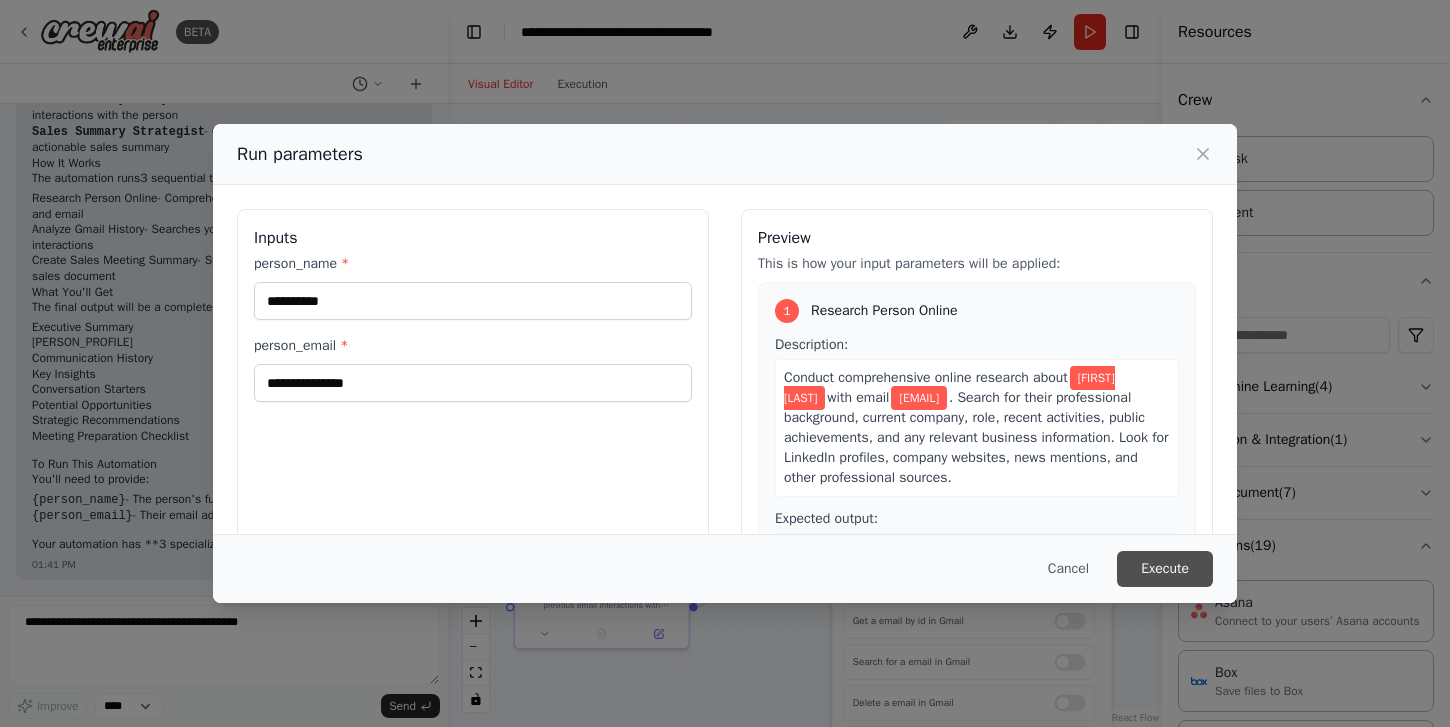 click on "Execute" at bounding box center (1165, 569) 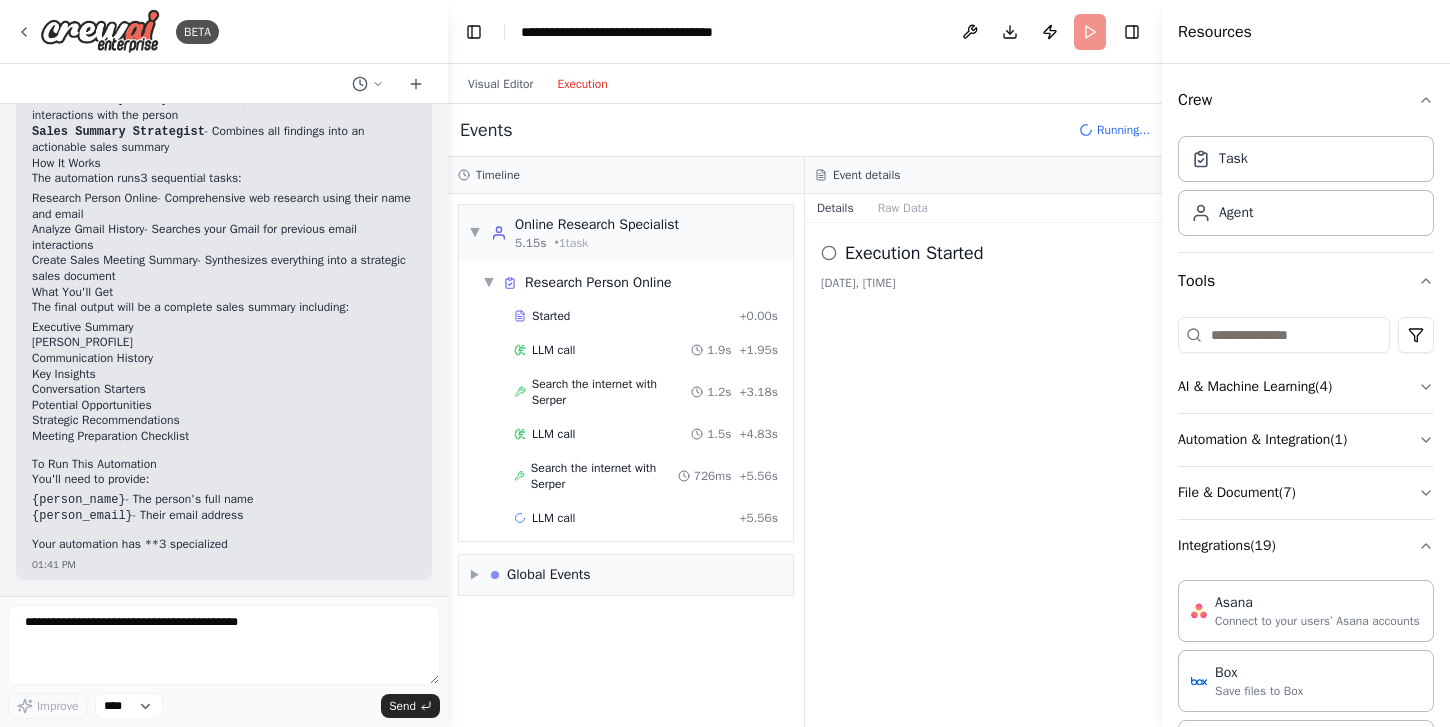 click on "Execution" at bounding box center (582, 84) 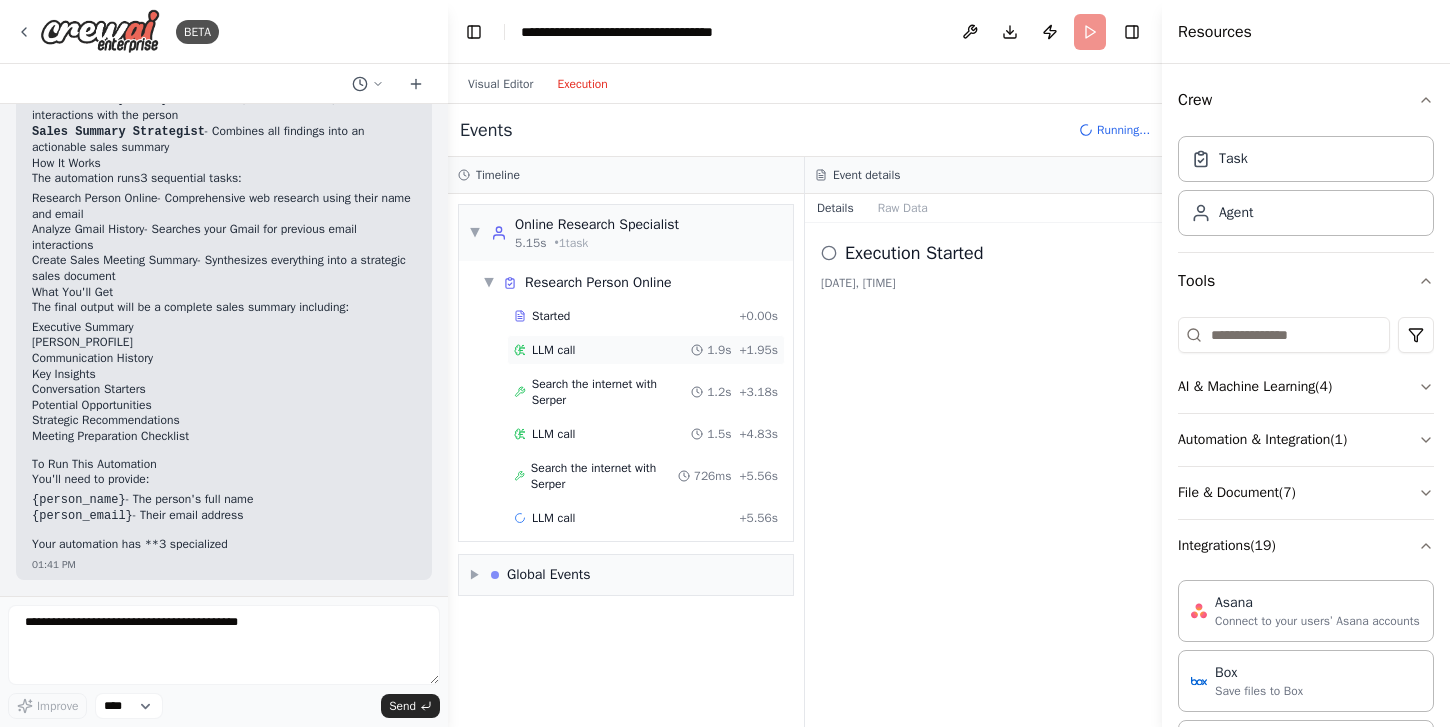 click on "LLM call" at bounding box center [553, 350] 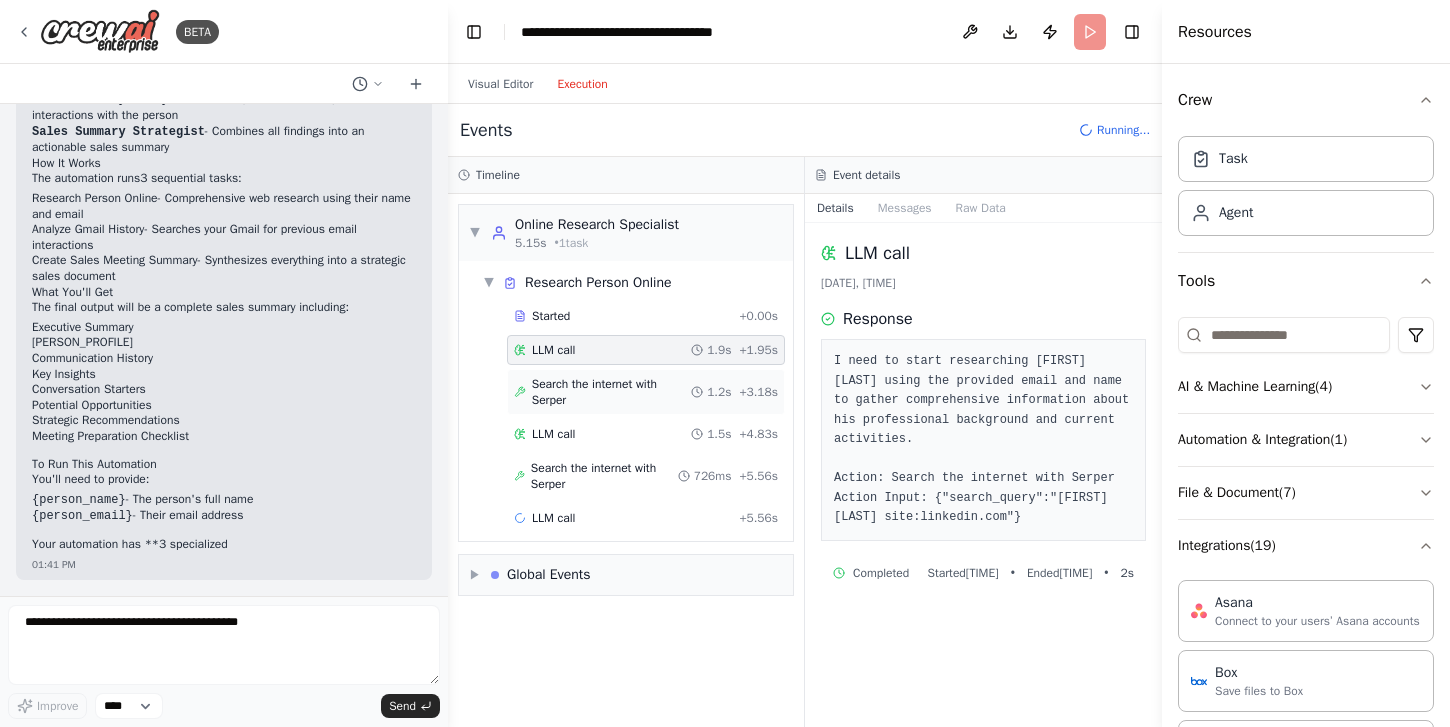 click on "Search the internet with Serper" at bounding box center (611, 392) 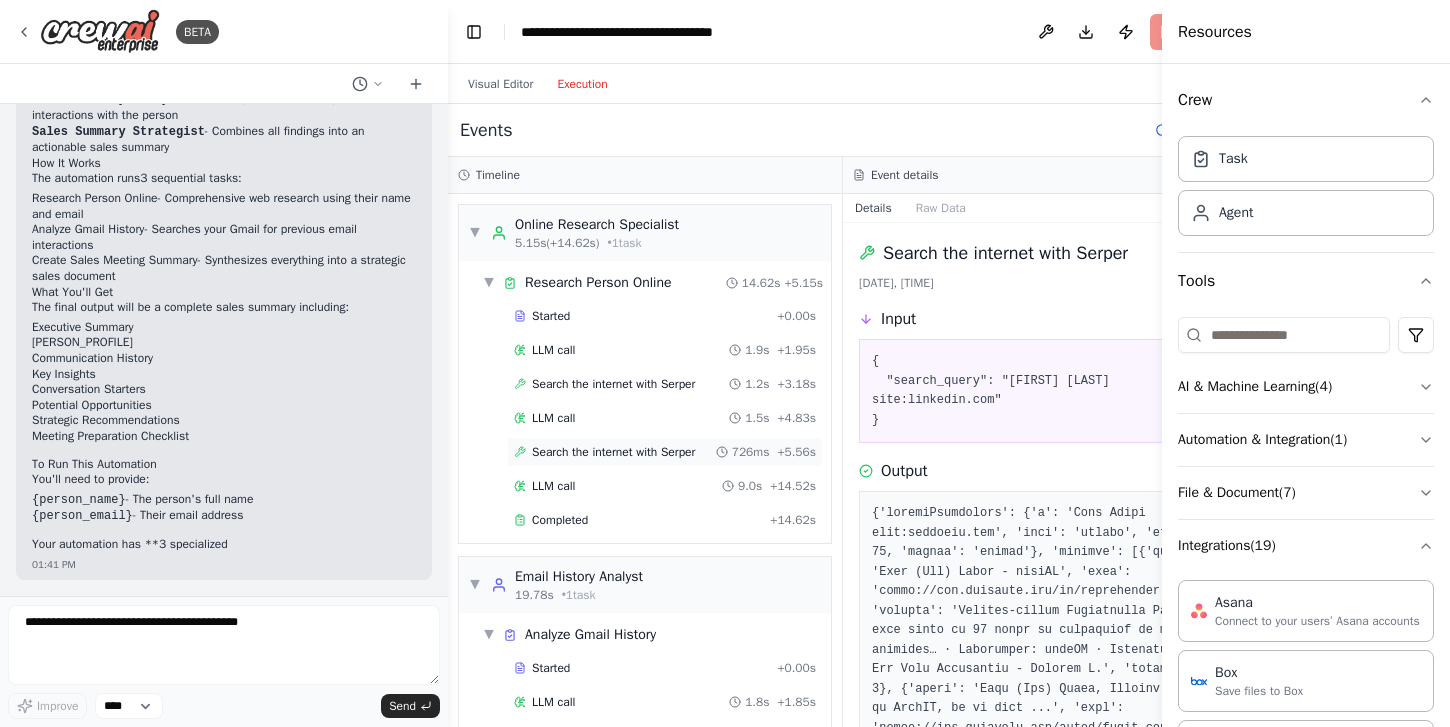 click on "Search the internet with Serper 726ms + 5.56s" at bounding box center [665, 452] 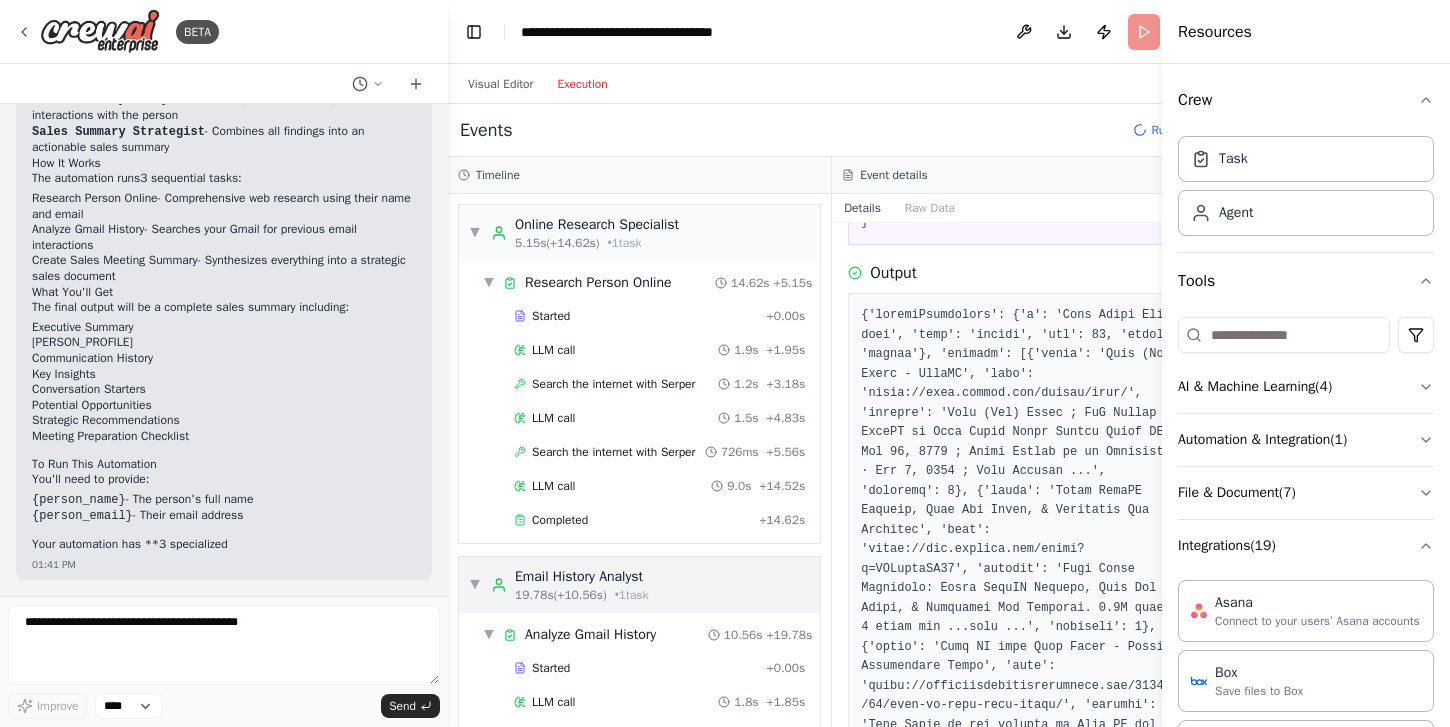 scroll, scrollTop: 202, scrollLeft: 0, axis: vertical 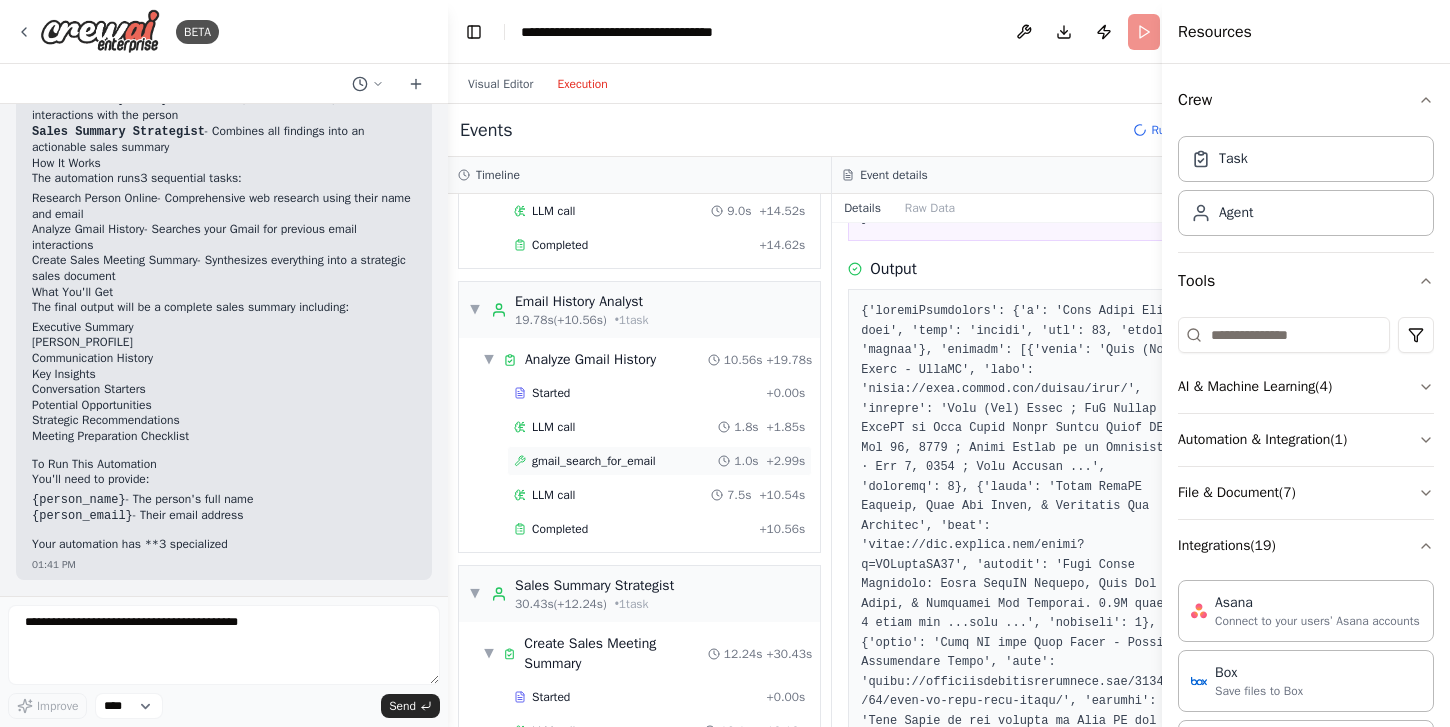 click on "gmail_search_for_email" at bounding box center (594, 461) 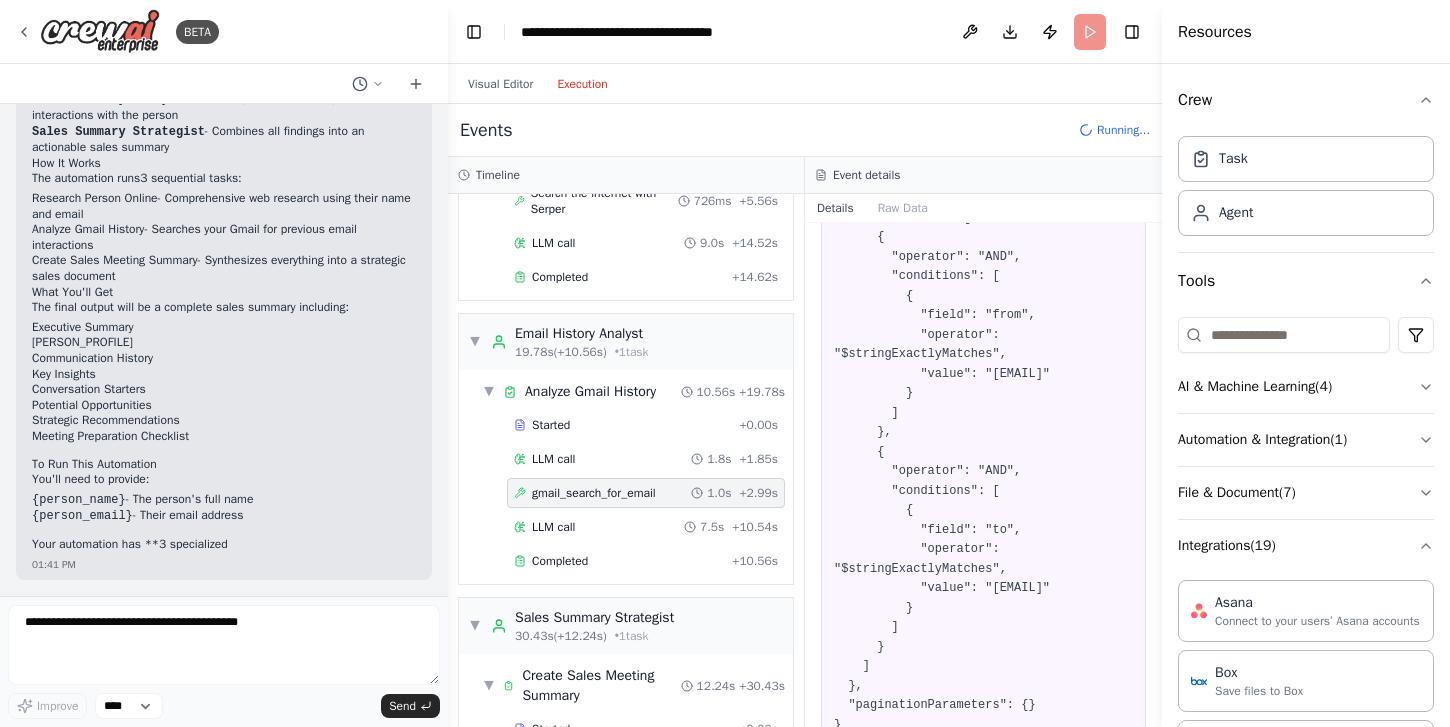 scroll, scrollTop: 307, scrollLeft: 0, axis: vertical 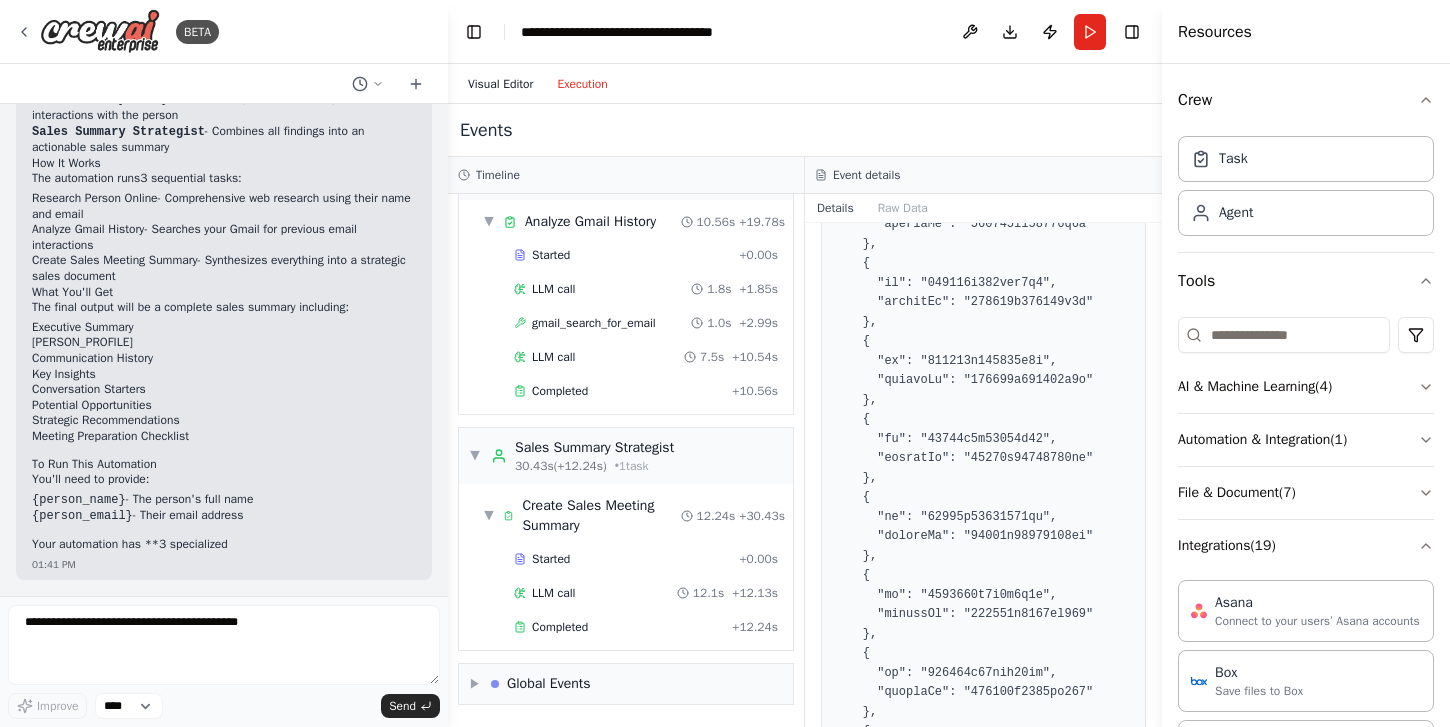 click on "Visual Editor" at bounding box center (500, 84) 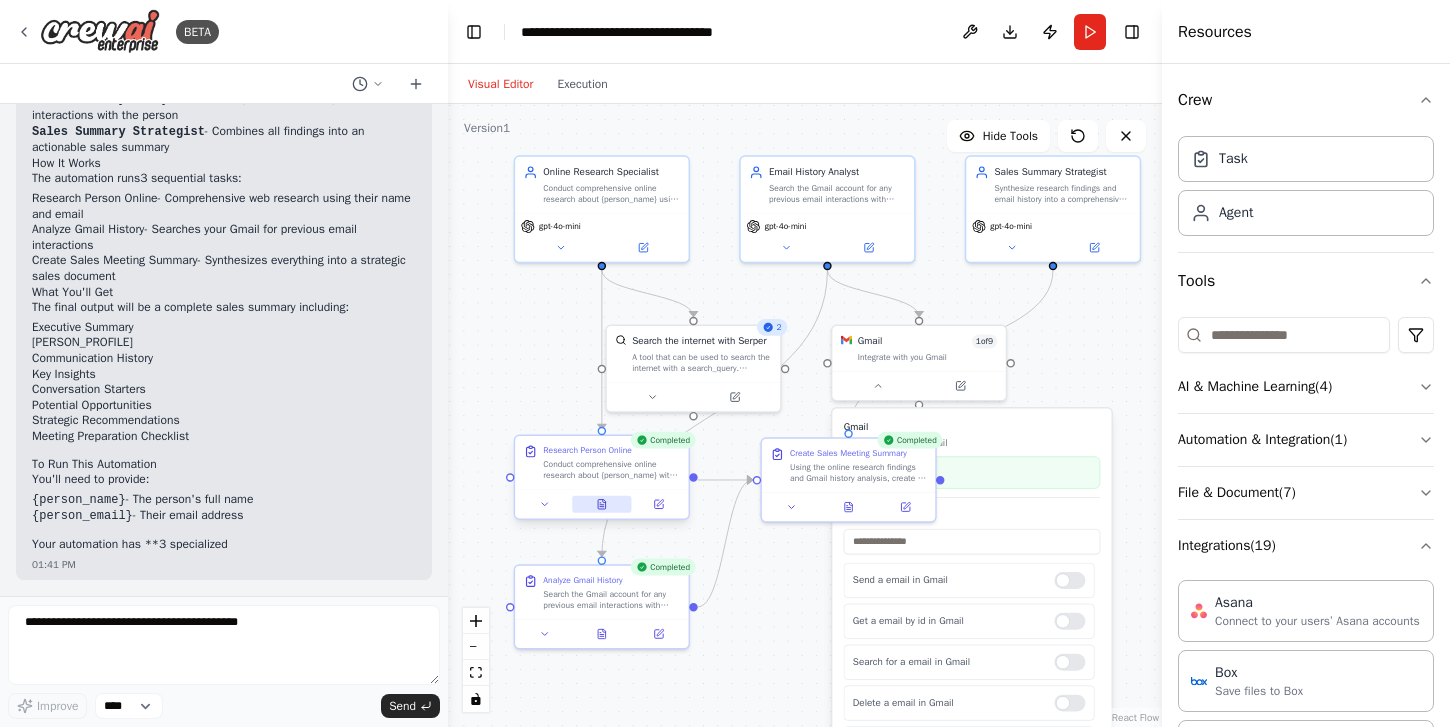 click 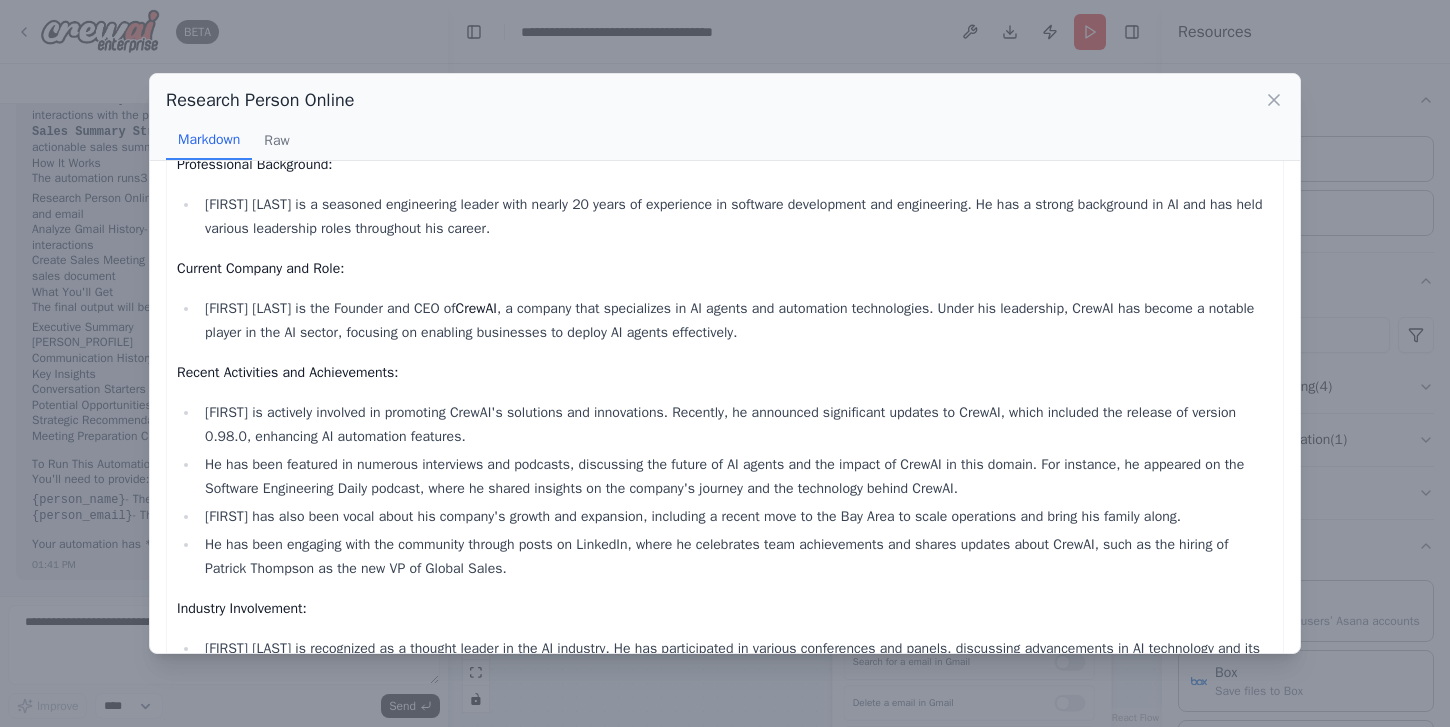 scroll, scrollTop: 161, scrollLeft: 0, axis: vertical 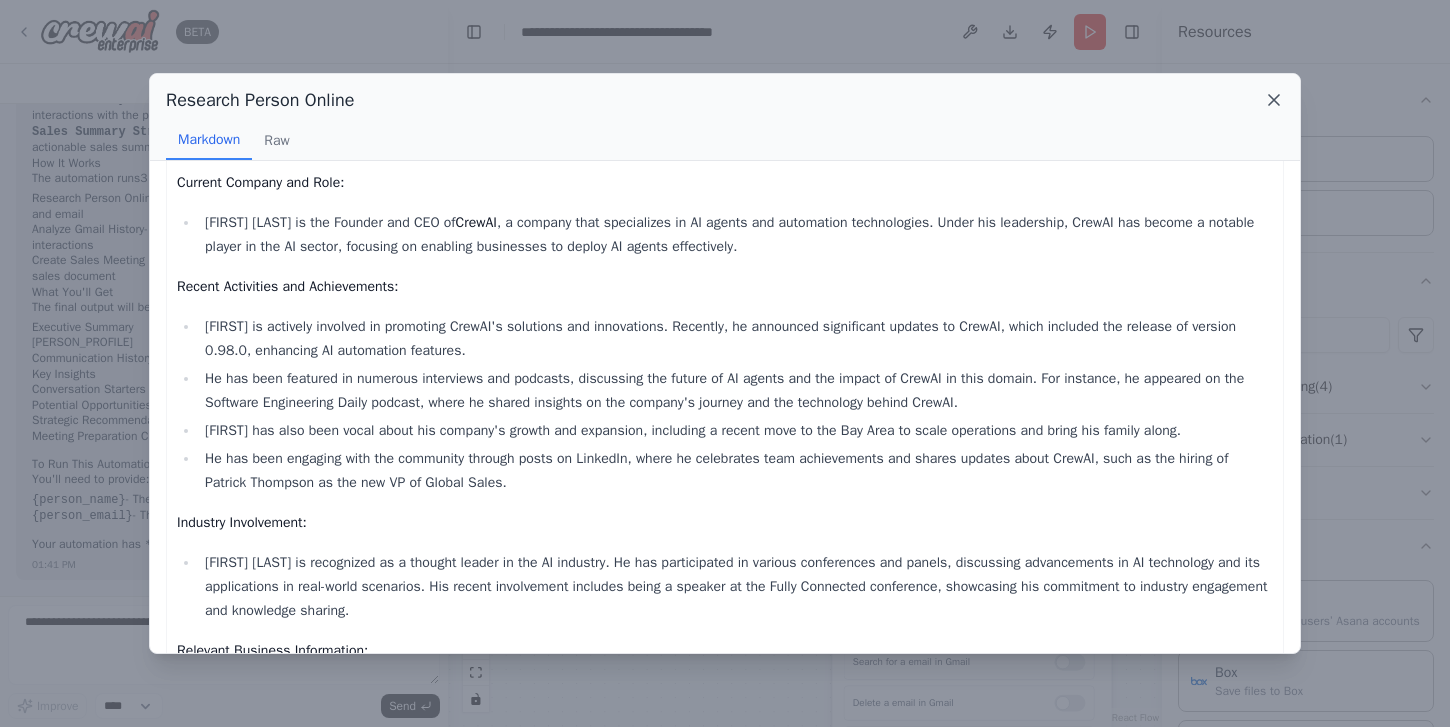 click 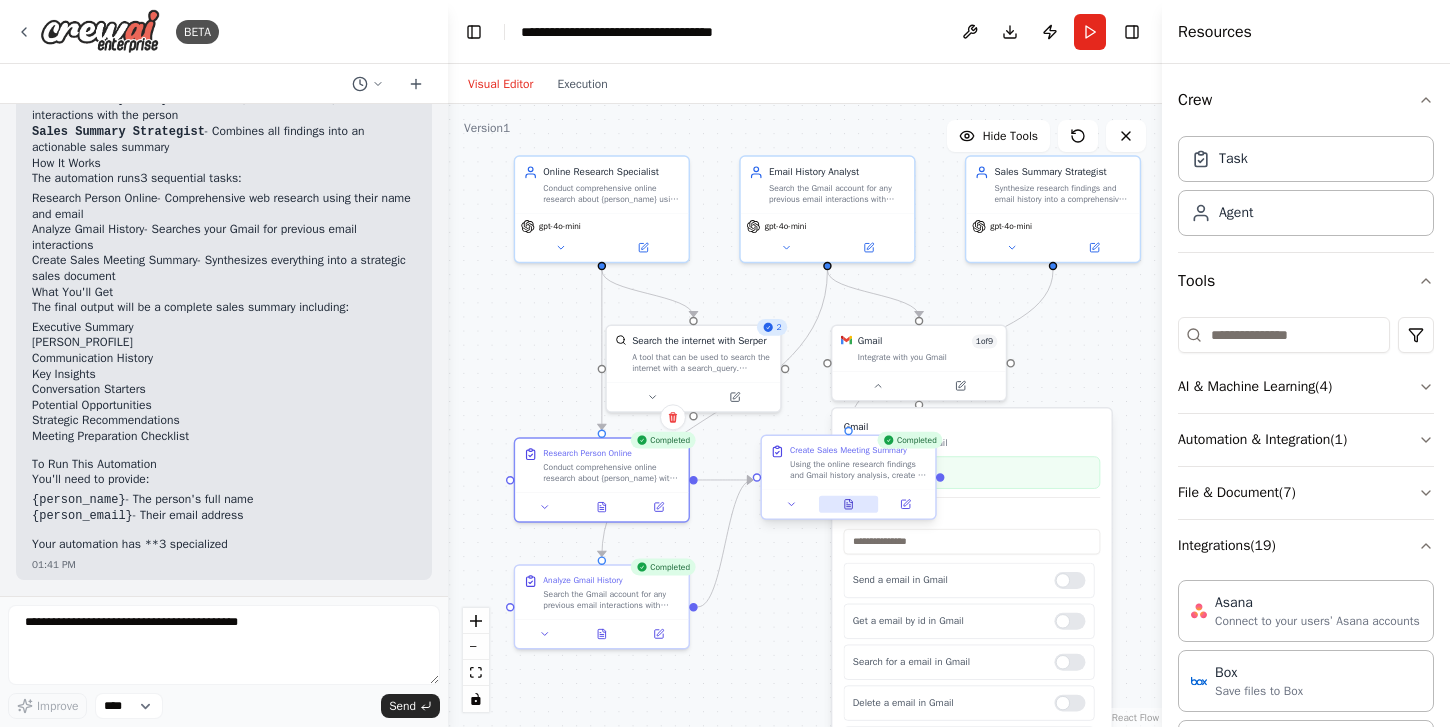 click at bounding box center [849, 504] 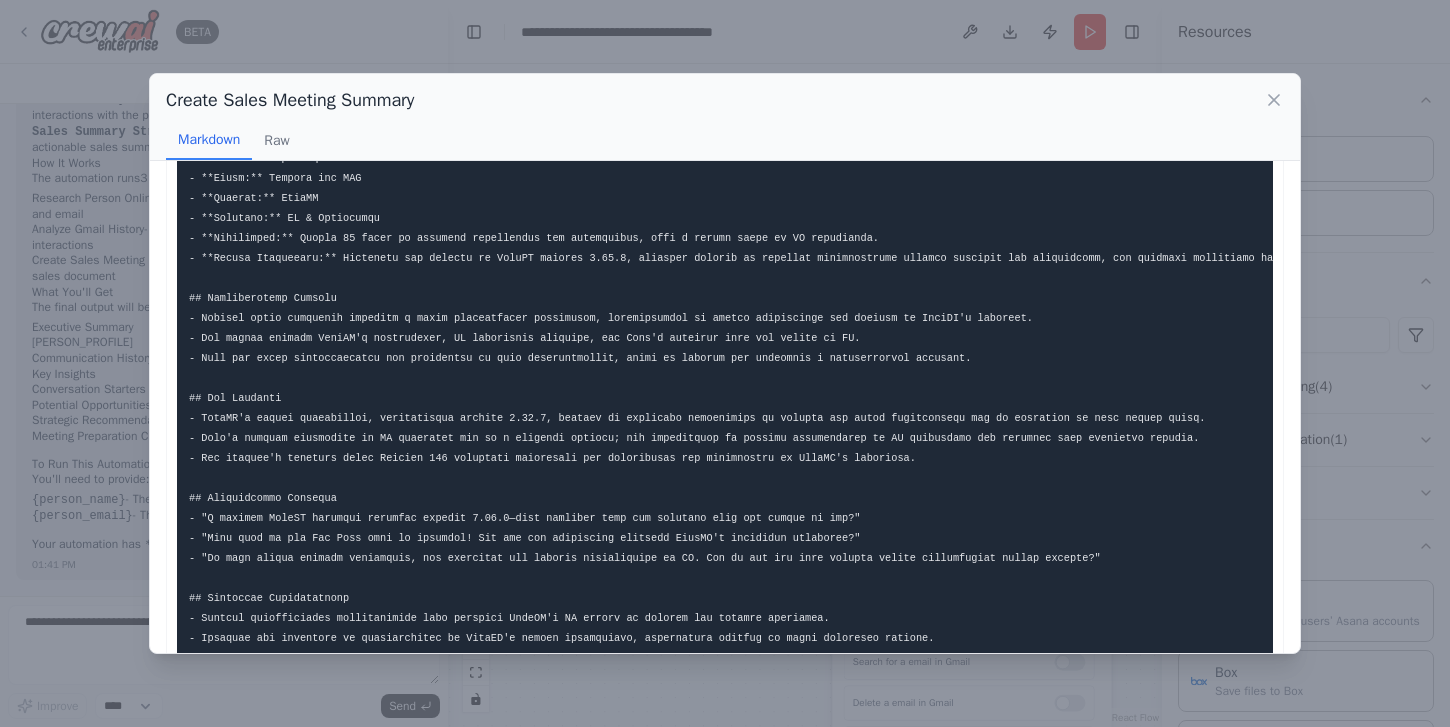 scroll, scrollTop: 160, scrollLeft: 0, axis: vertical 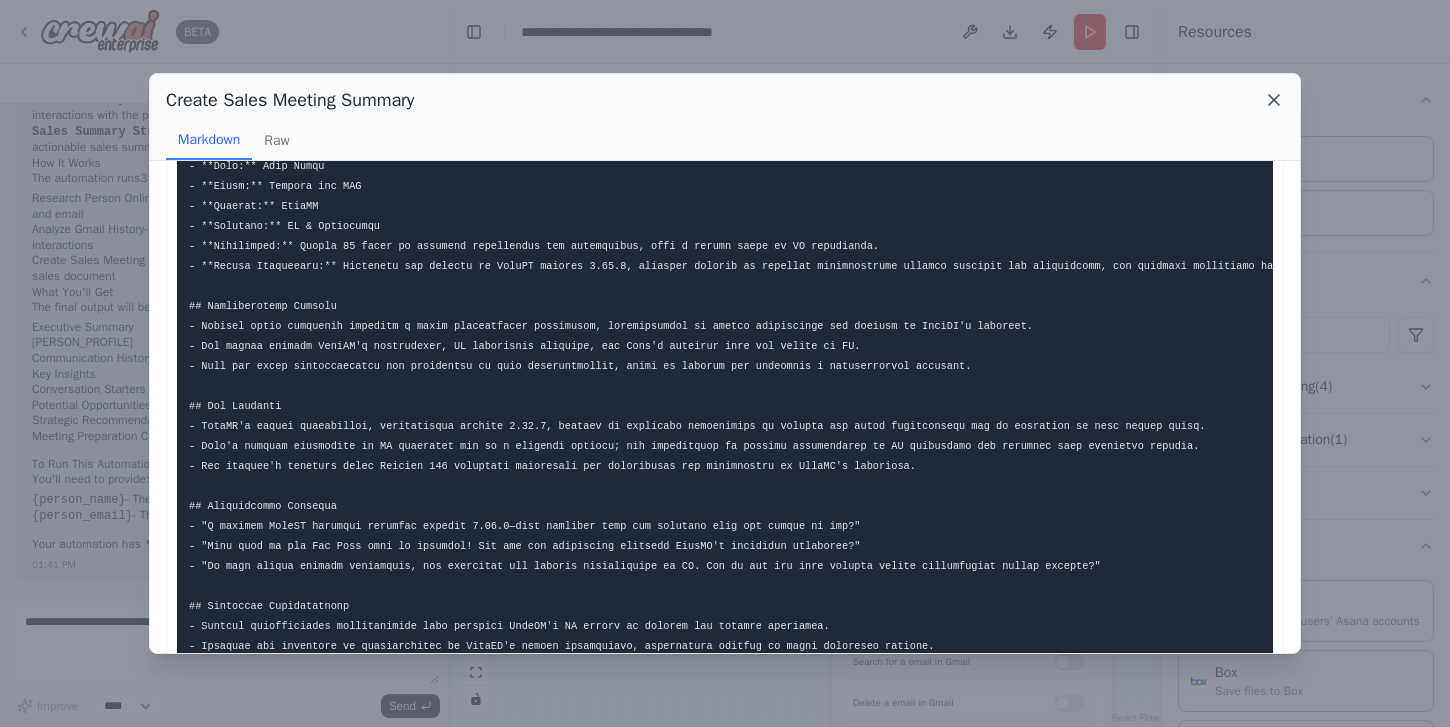 click 